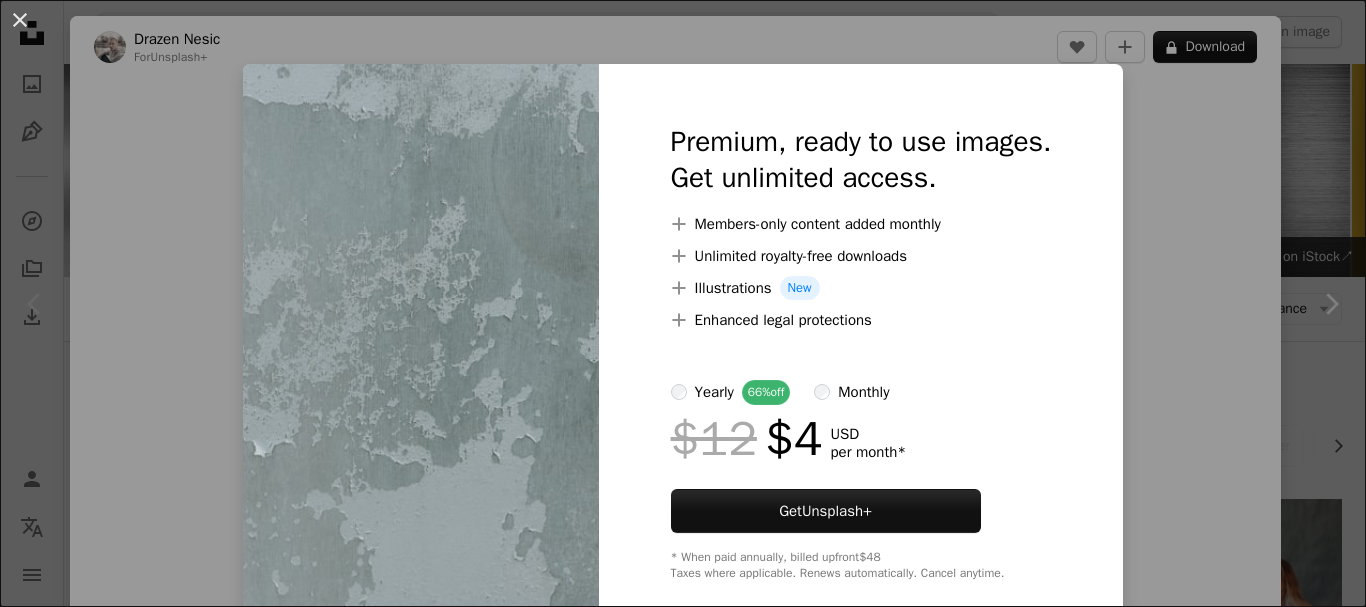 scroll, scrollTop: 400, scrollLeft: 0, axis: vertical 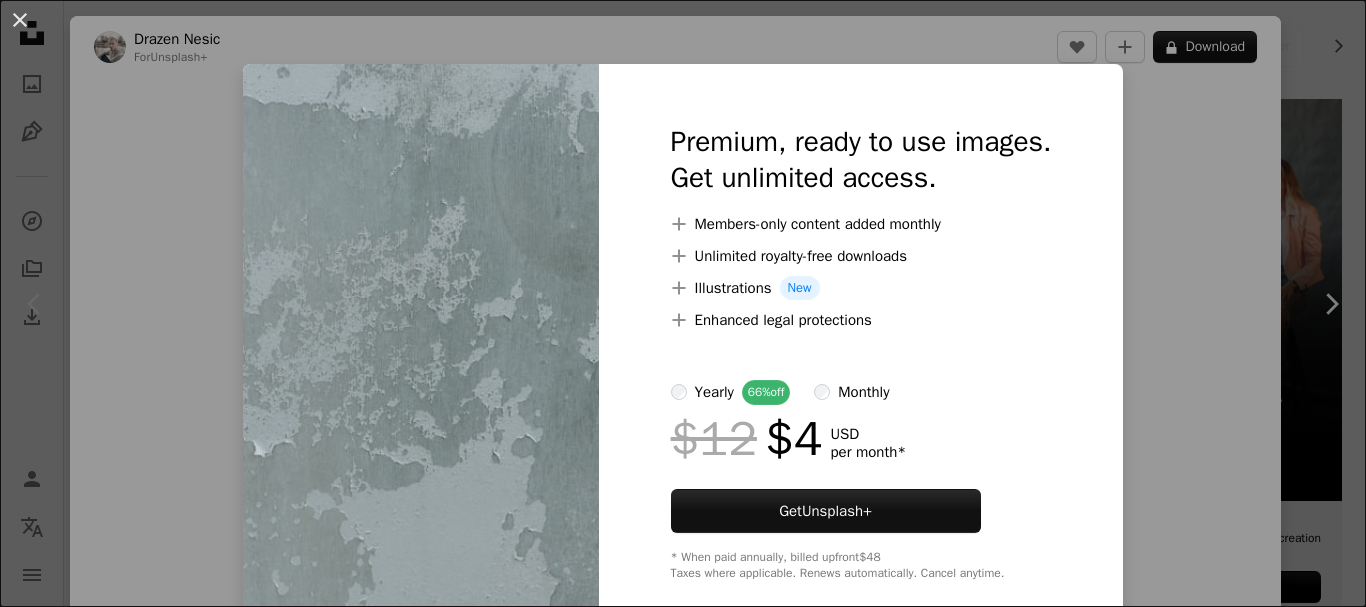 click on "An X shape Premium, ready to use images. Get unlimited access. A plus sign Members-only content added monthly A plus sign Unlimited royalty-free downloads A plus sign Illustrations  New A plus sign Enhanced legal protections yearly 66%  off monthly $12   $4 USD per month * Get  Unsplash+ * When paid annually, billed upfront  $48 Taxes where applicable. Renews automatically. Cancel anytime." at bounding box center [683, 303] 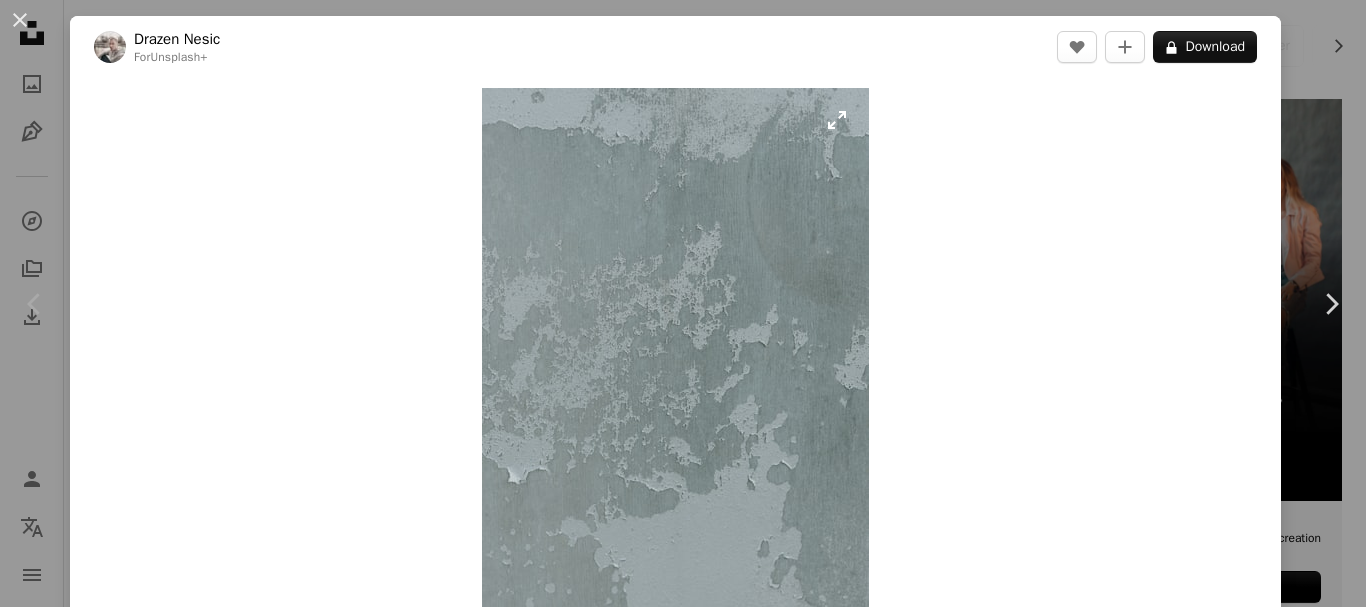 scroll, scrollTop: 100, scrollLeft: 0, axis: vertical 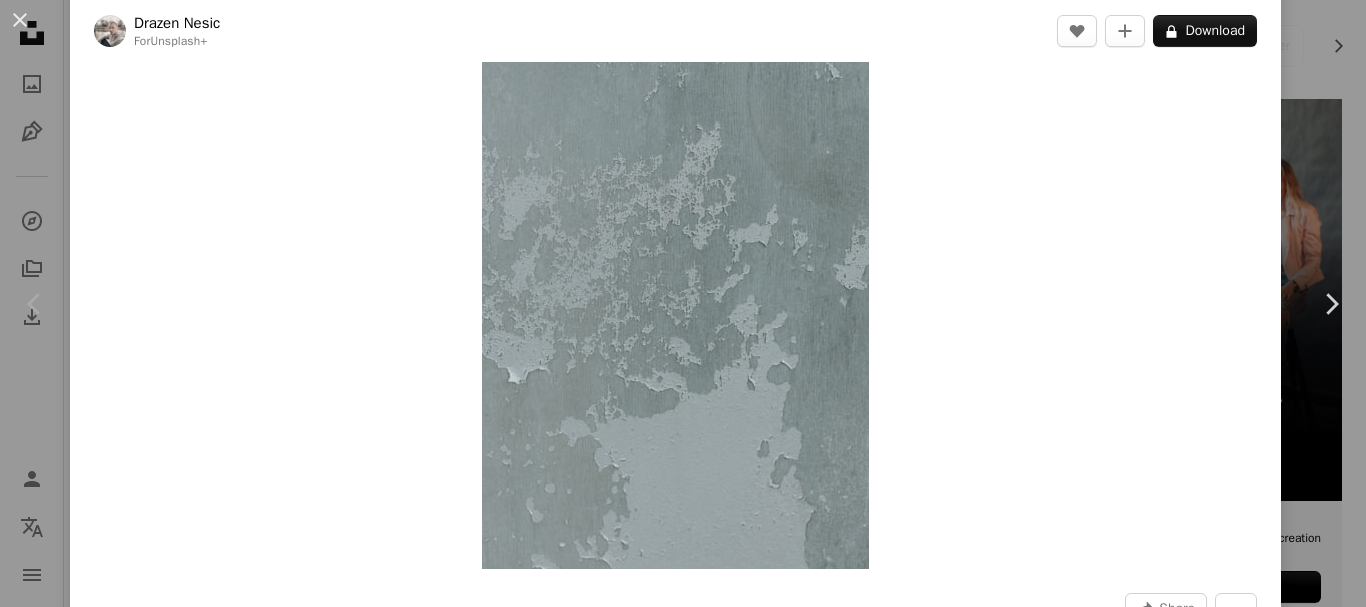 click at bounding box center [675, 278] 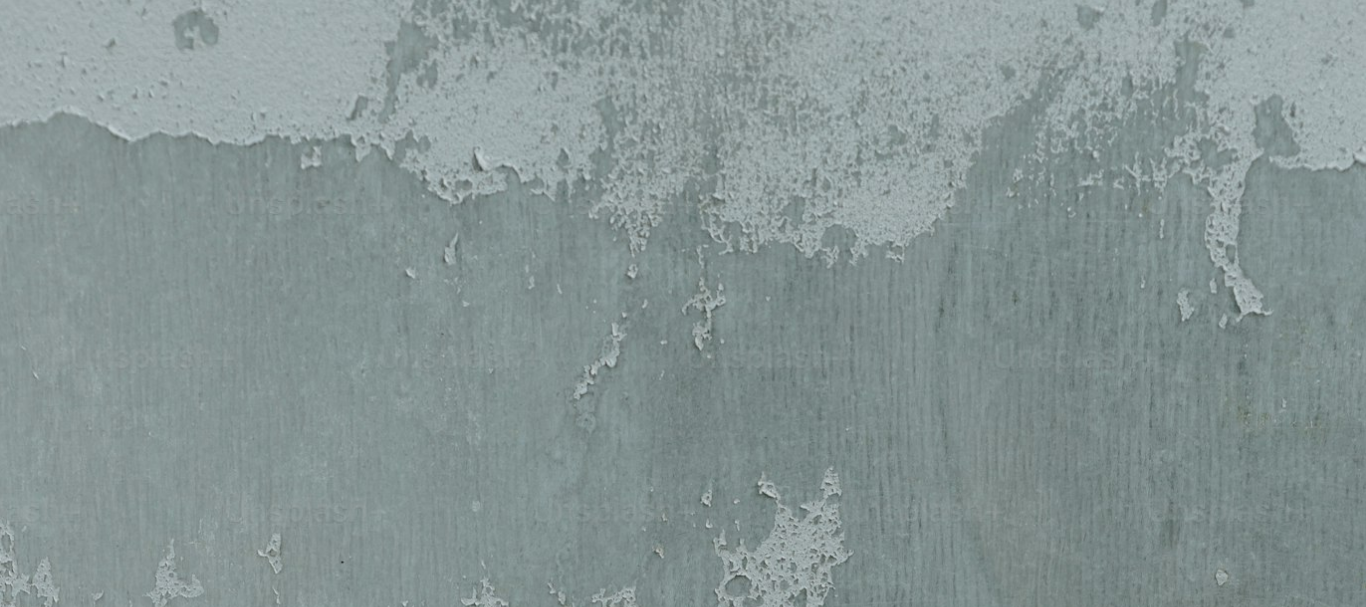 scroll, scrollTop: 700, scrollLeft: 0, axis: vertical 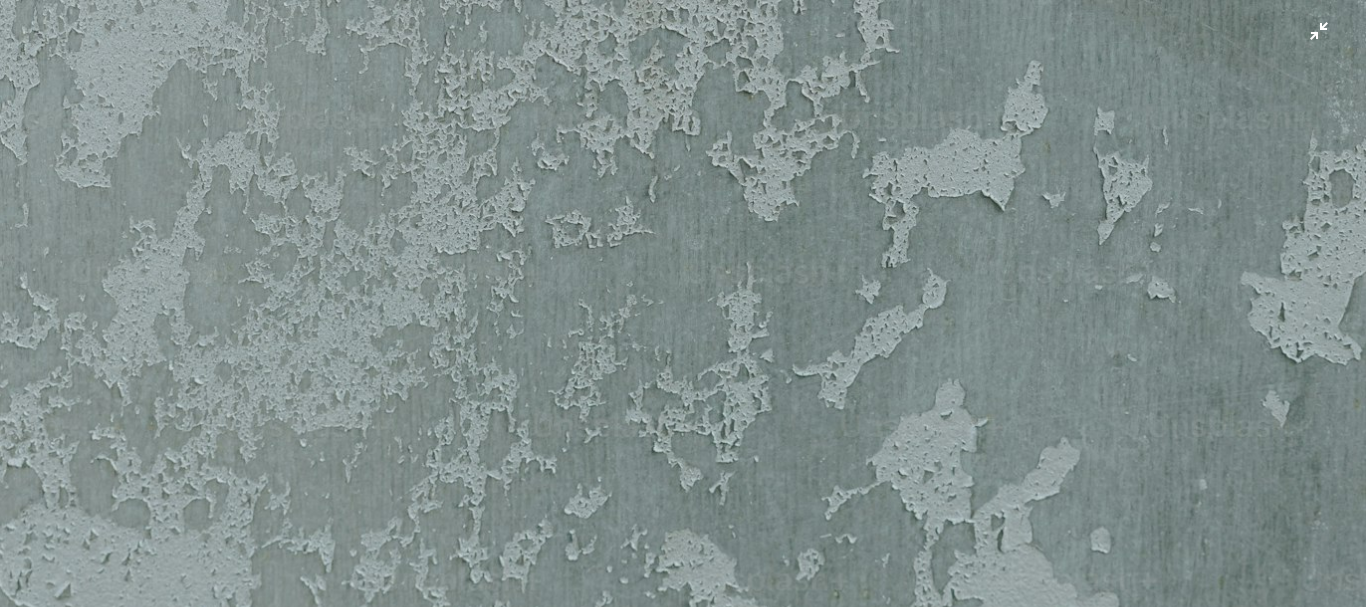 click at bounding box center (683, 325) 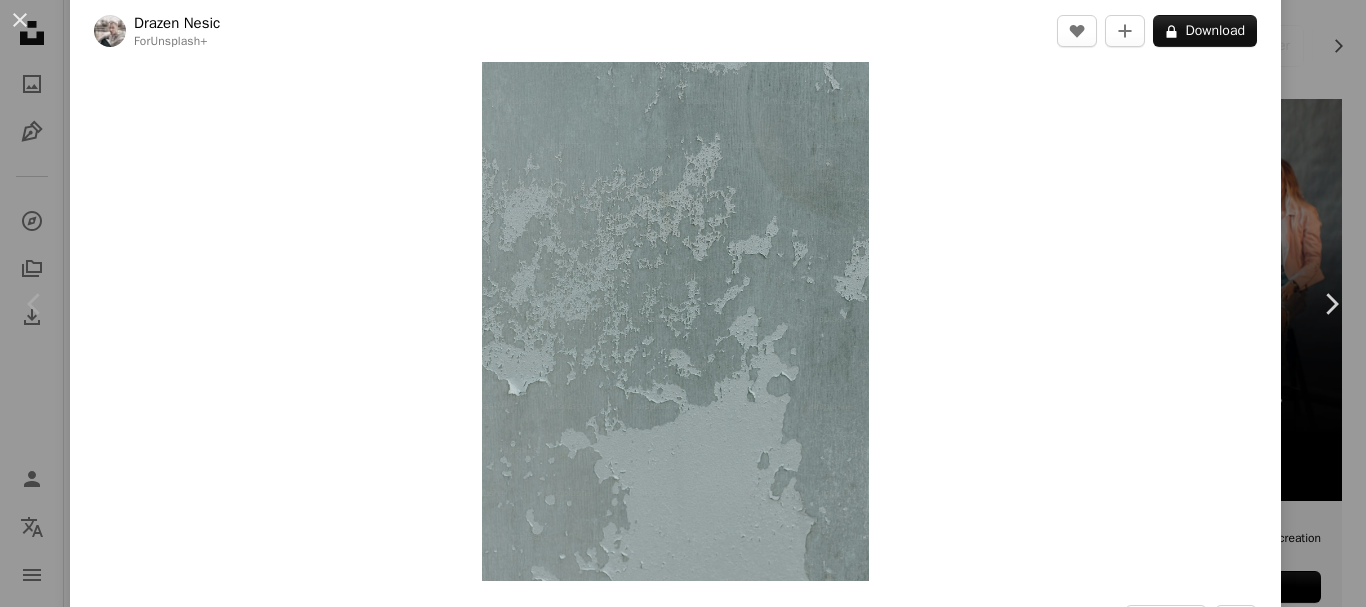 click on "[FIRST] [LAST] [COUNTRY] [YEAR]" at bounding box center (683, 303) 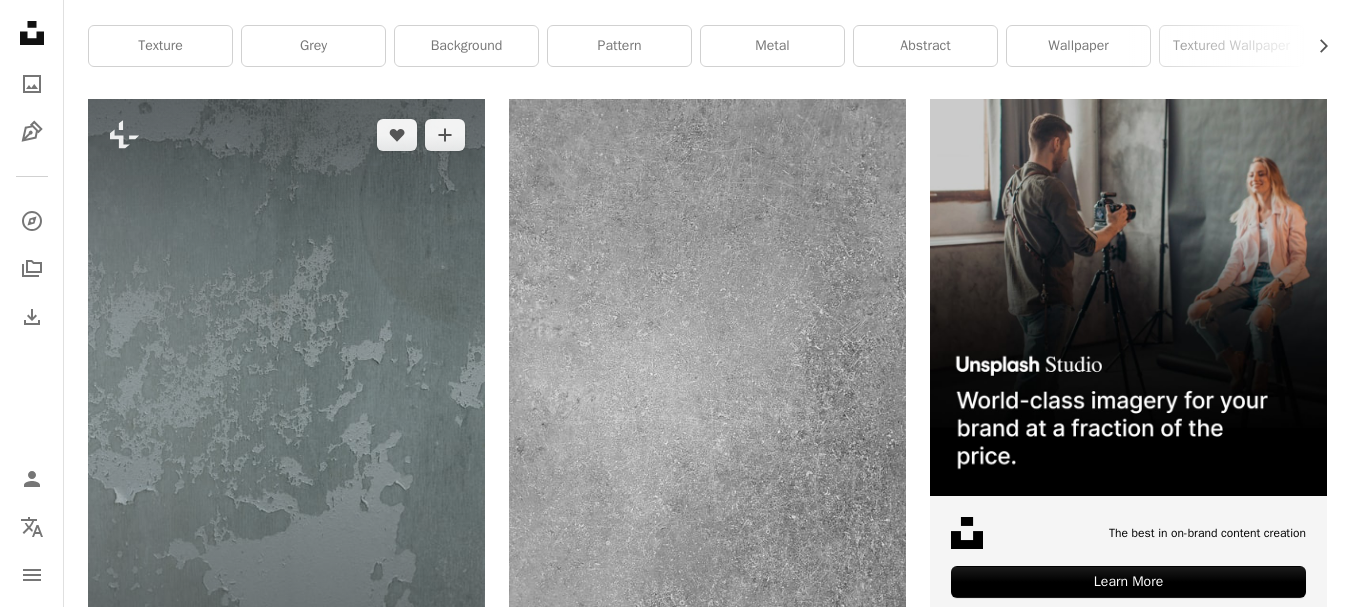 click at bounding box center (286, 397) 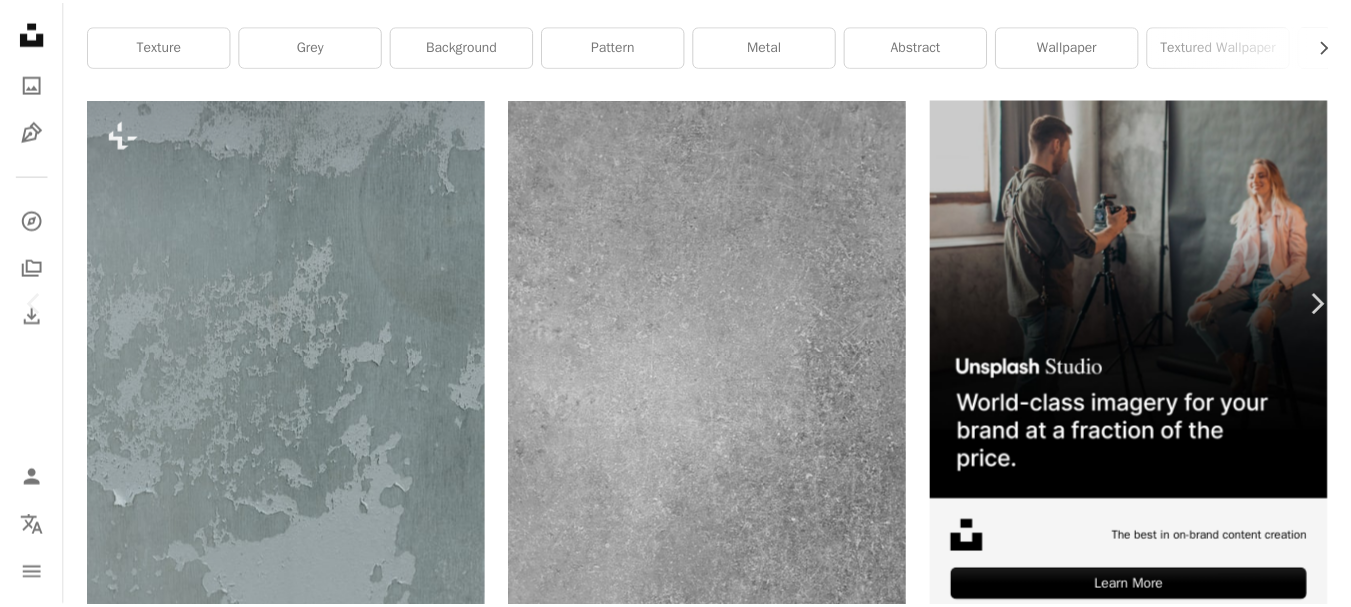 scroll, scrollTop: 0, scrollLeft: 0, axis: both 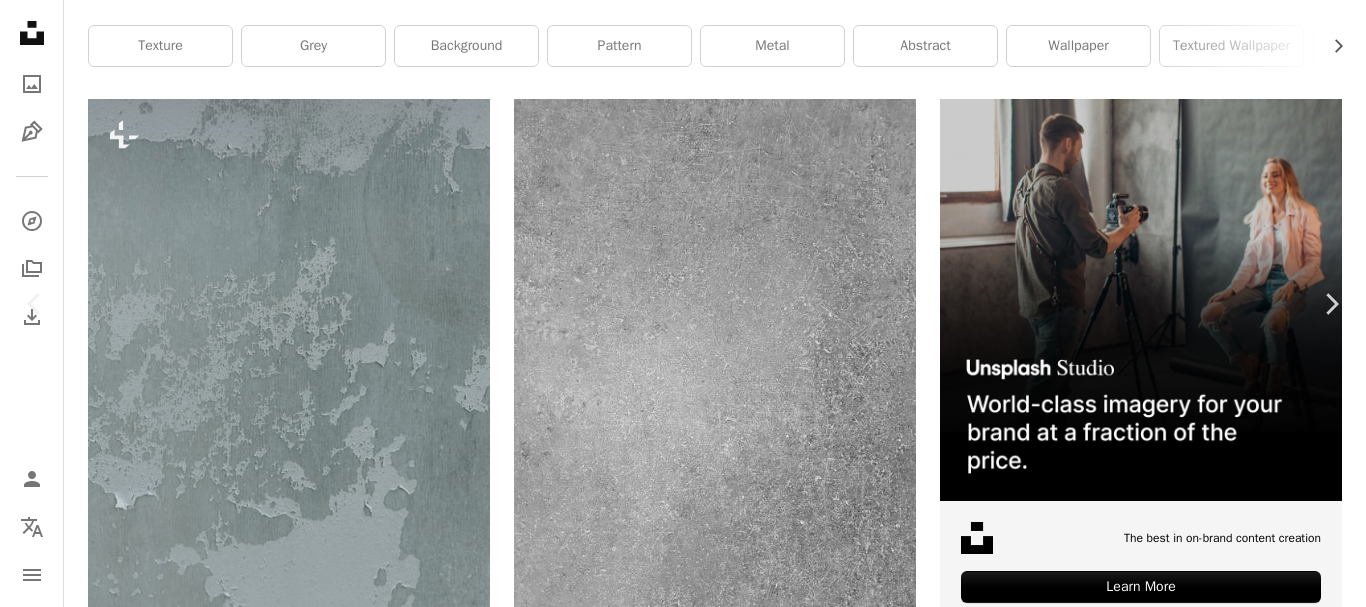 click on "[FIRST] [LAST] [COUNTRY] [YEAR]" at bounding box center [683, 5144] 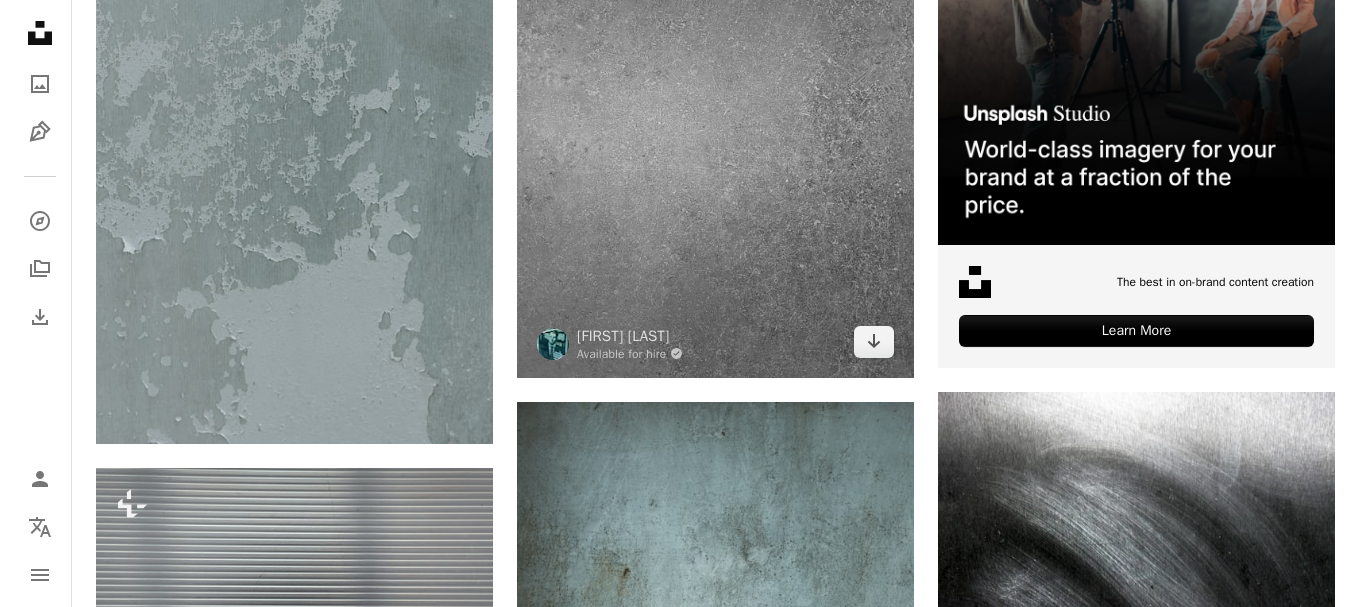scroll, scrollTop: 800, scrollLeft: 0, axis: vertical 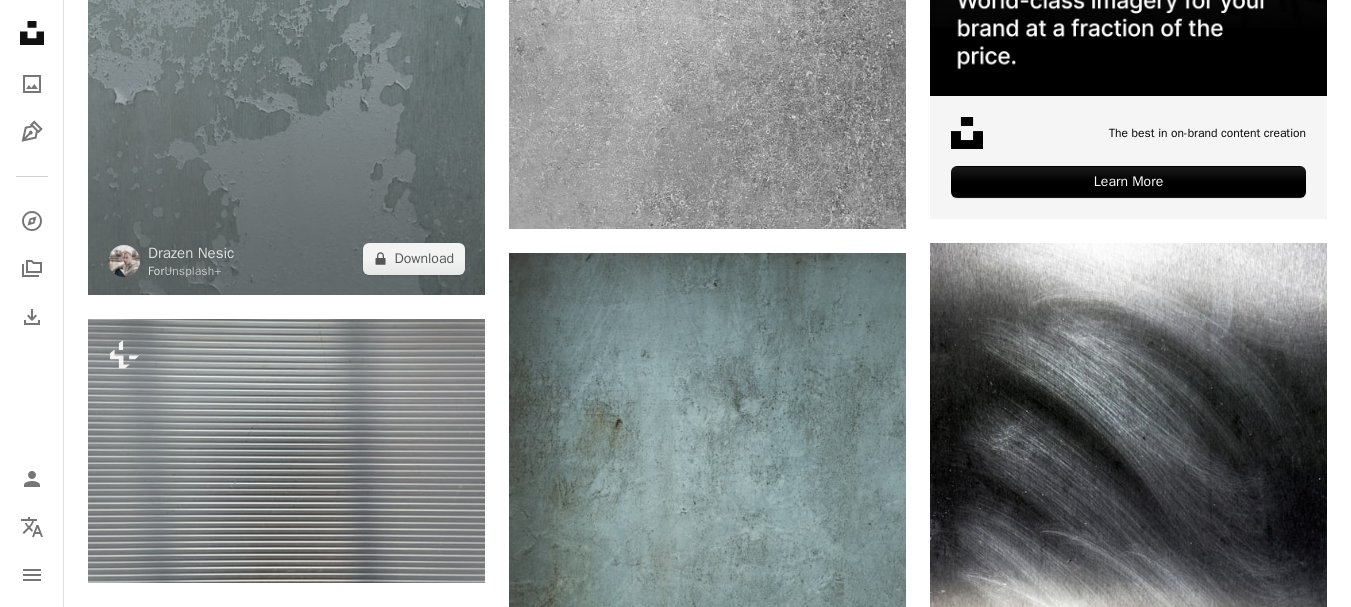 click at bounding box center (286, -3) 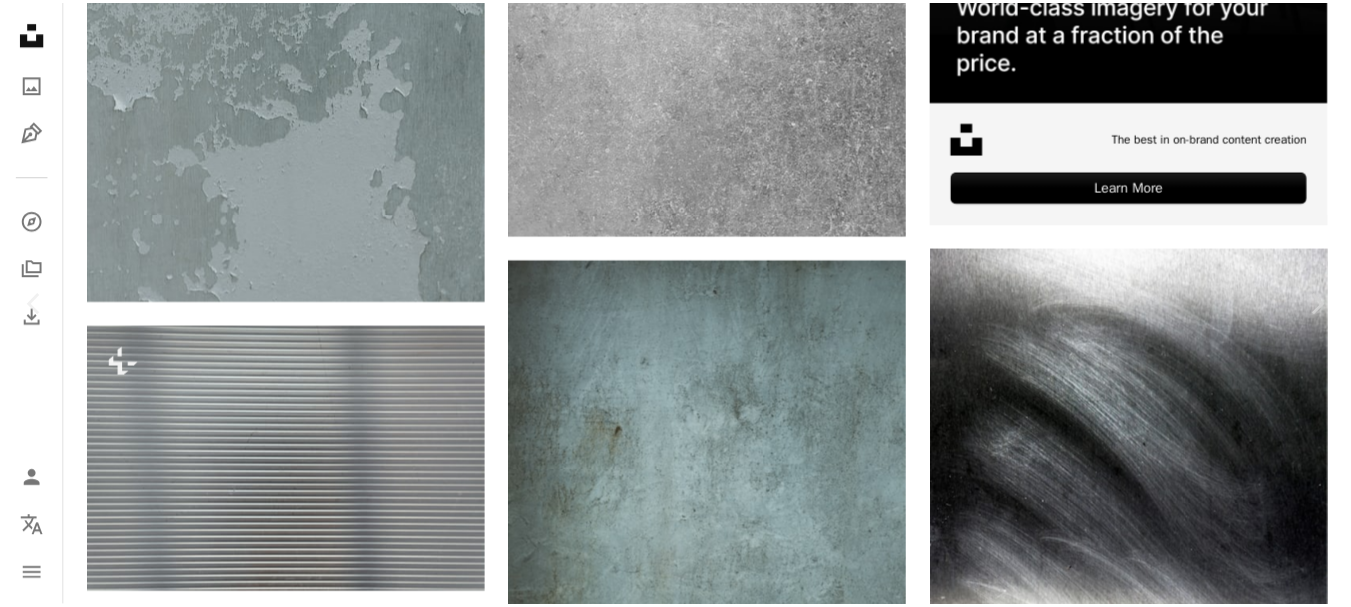 scroll, scrollTop: 2100, scrollLeft: 0, axis: vertical 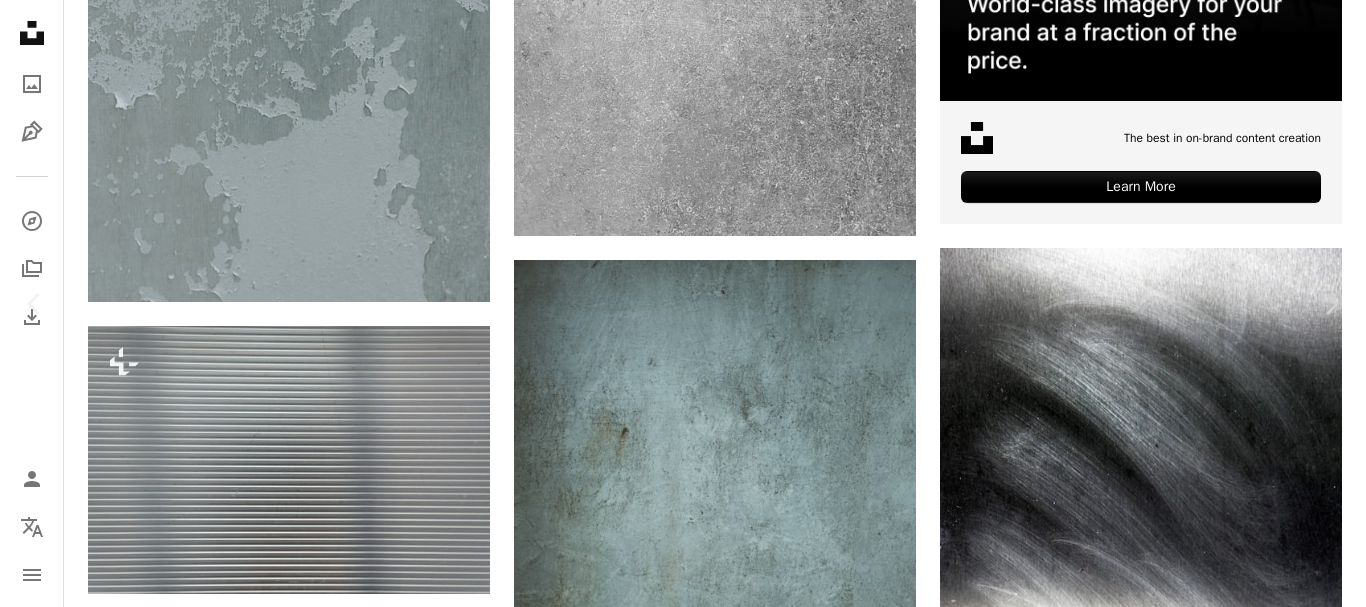 click on "[FIRST] [LAST] [COUNTRY] [YEAR]" at bounding box center (683, 4744) 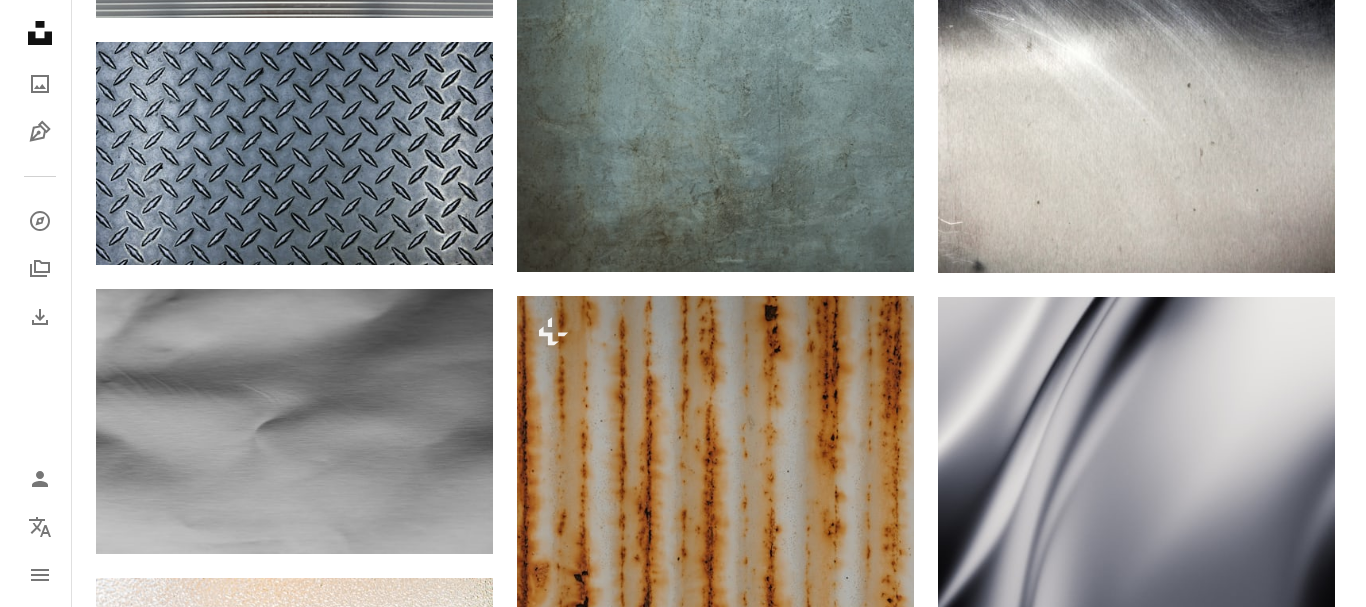 scroll, scrollTop: 1400, scrollLeft: 0, axis: vertical 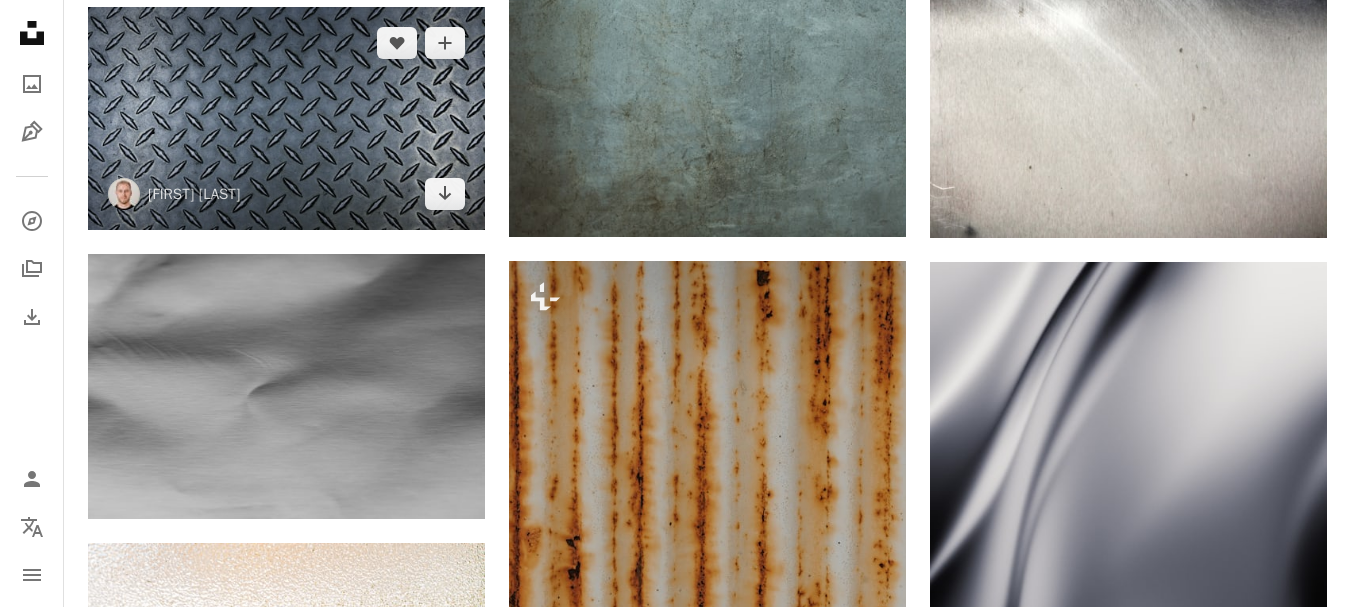 click at bounding box center (286, 118) 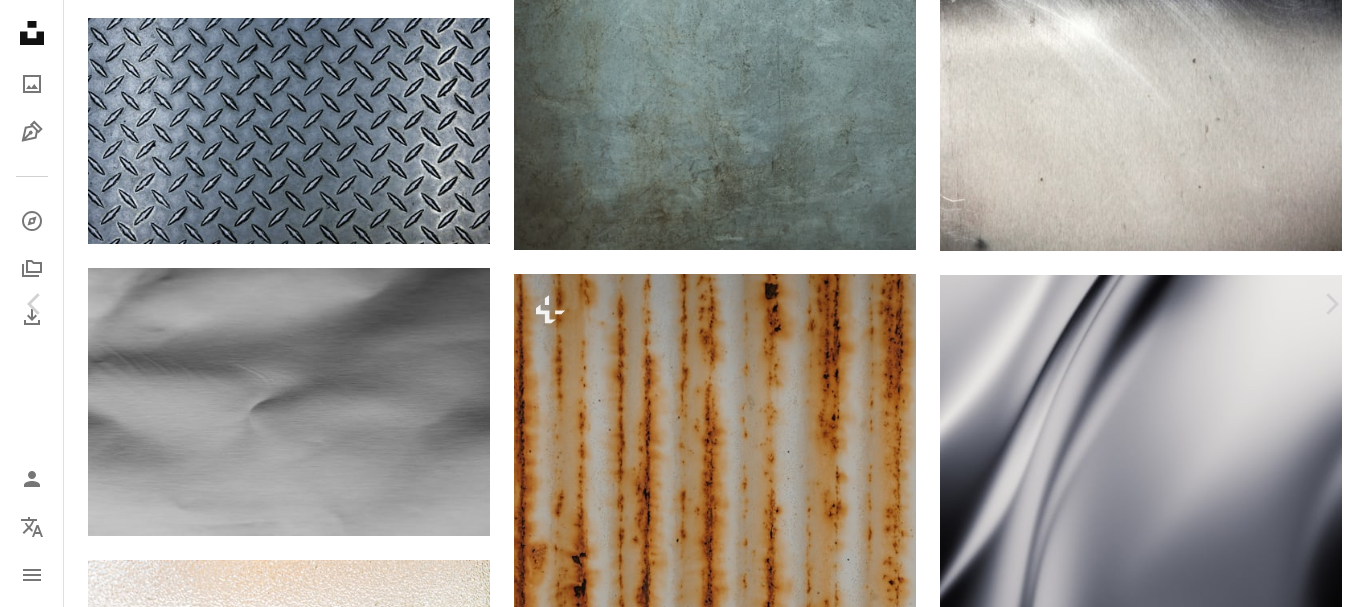 click on "Chevron down" 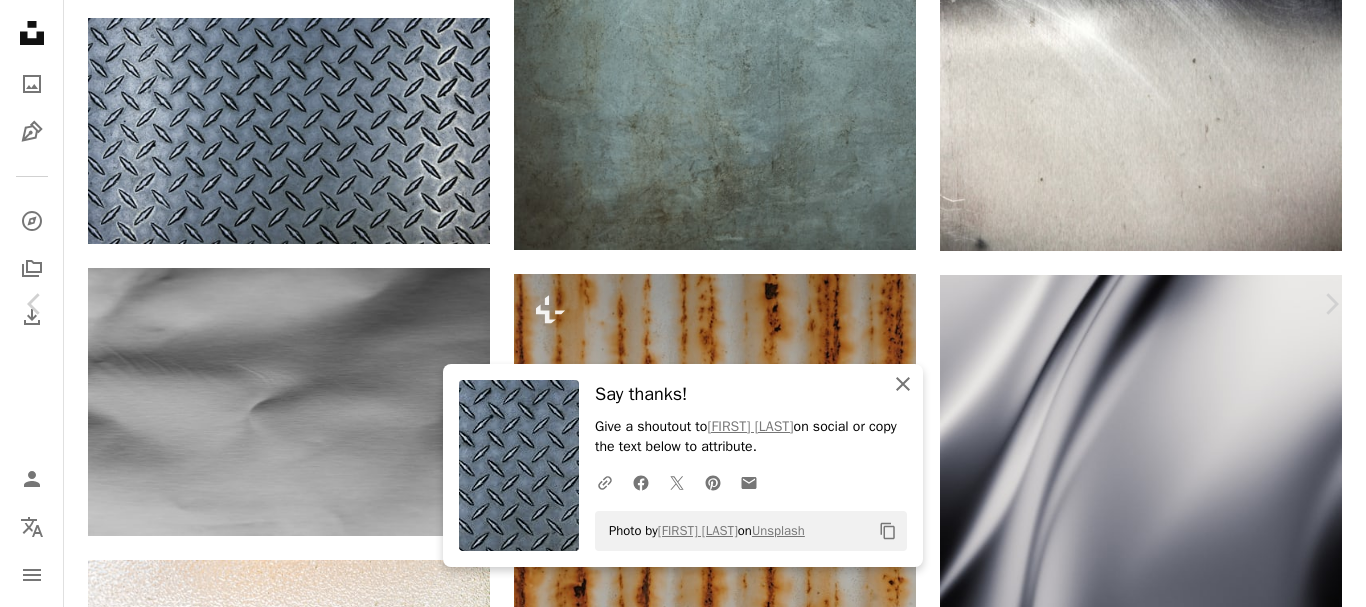 drag, startPoint x: 896, startPoint y: 391, endPoint x: 977, endPoint y: 370, distance: 83.677956 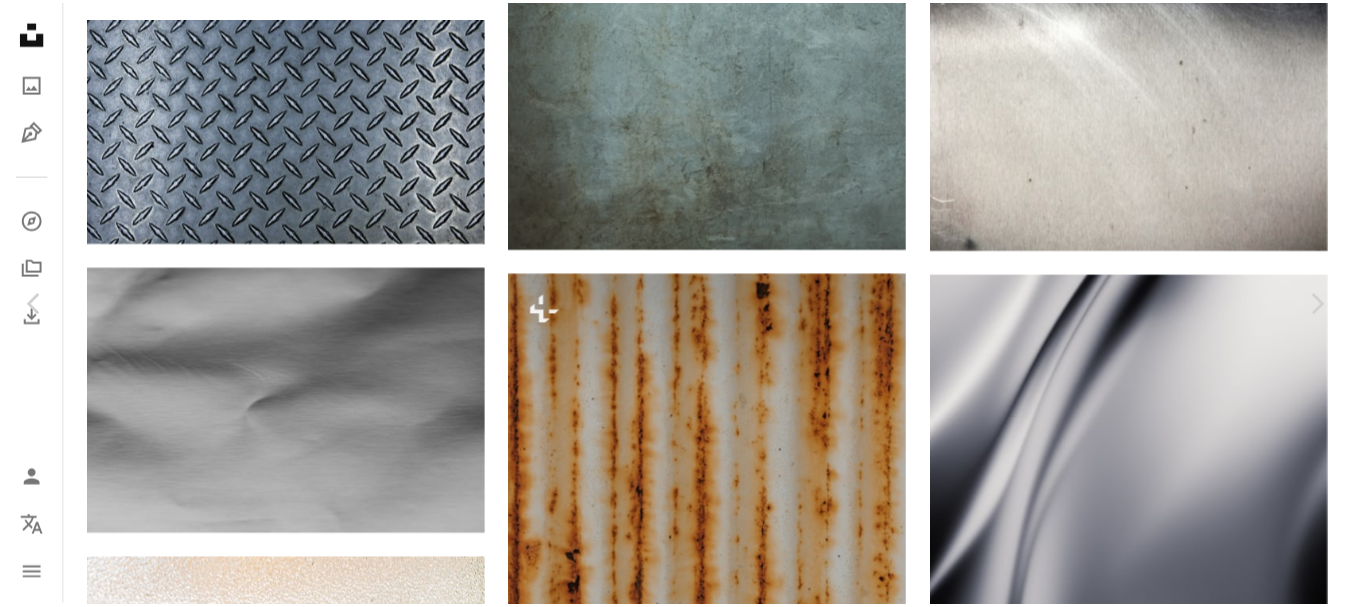 scroll, scrollTop: 3100, scrollLeft: 0, axis: vertical 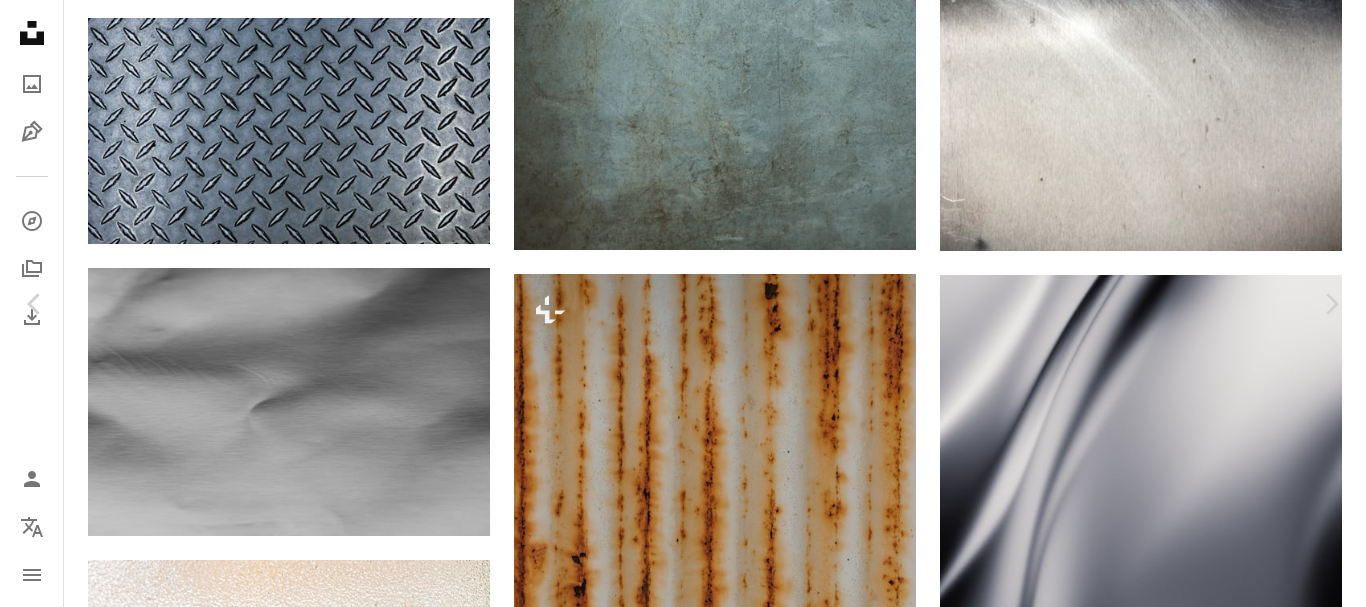 click on "[FIRST] [LAST] [USERNAME] [COUNTRY] [MONTH] [DAY], [YEAR]" at bounding box center (683, 4144) 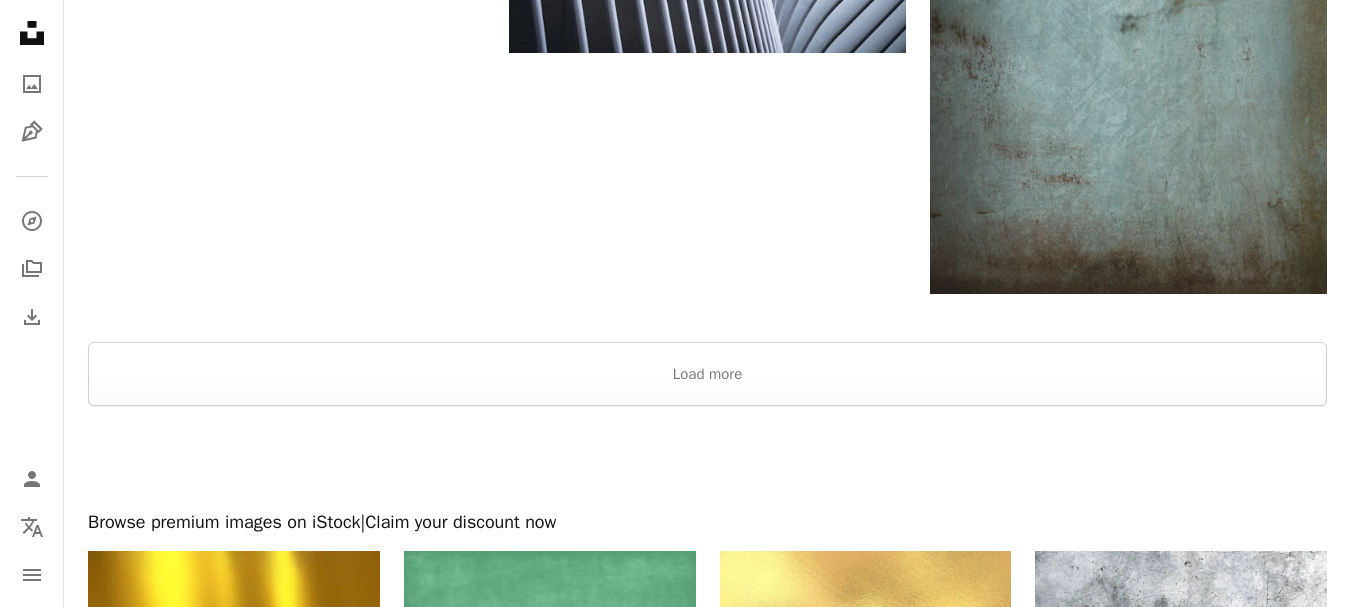 scroll, scrollTop: 4000, scrollLeft: 0, axis: vertical 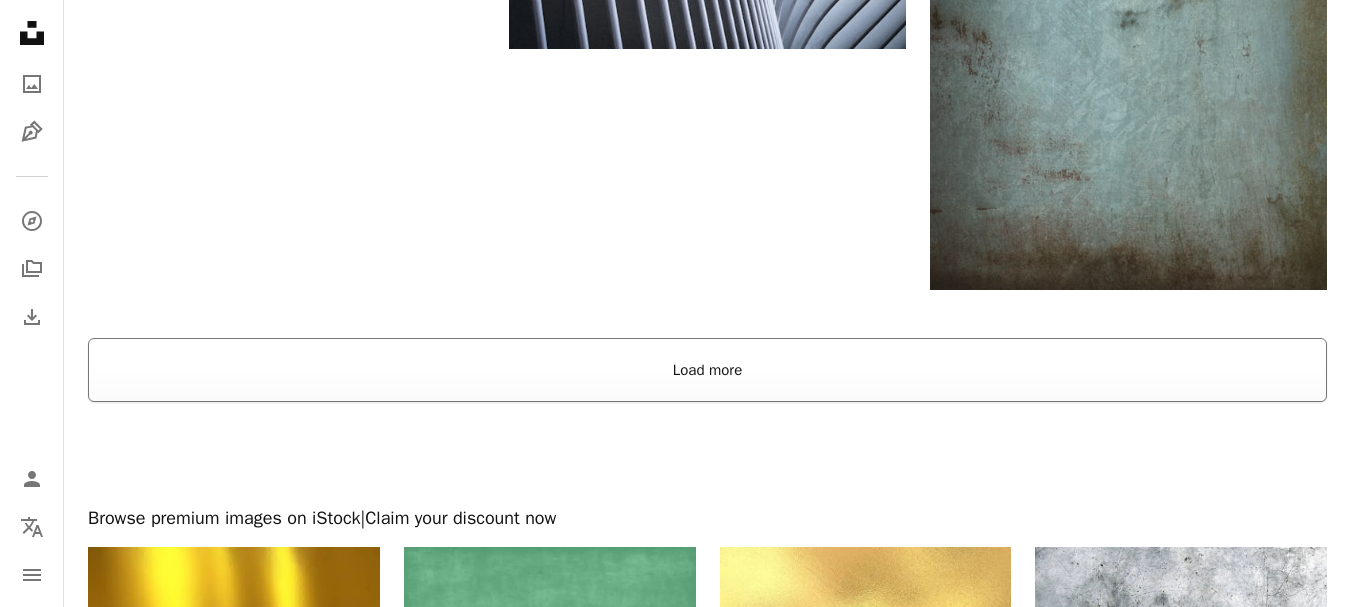 click on "Load more" at bounding box center [707, 370] 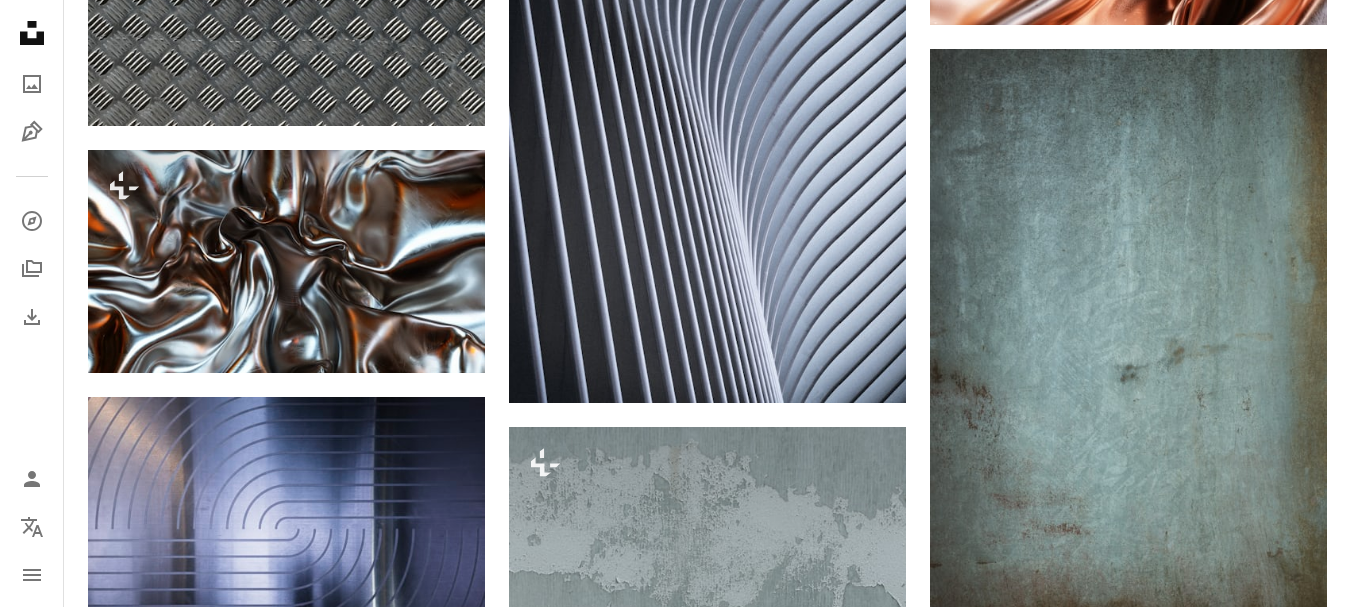 scroll, scrollTop: 3600, scrollLeft: 0, axis: vertical 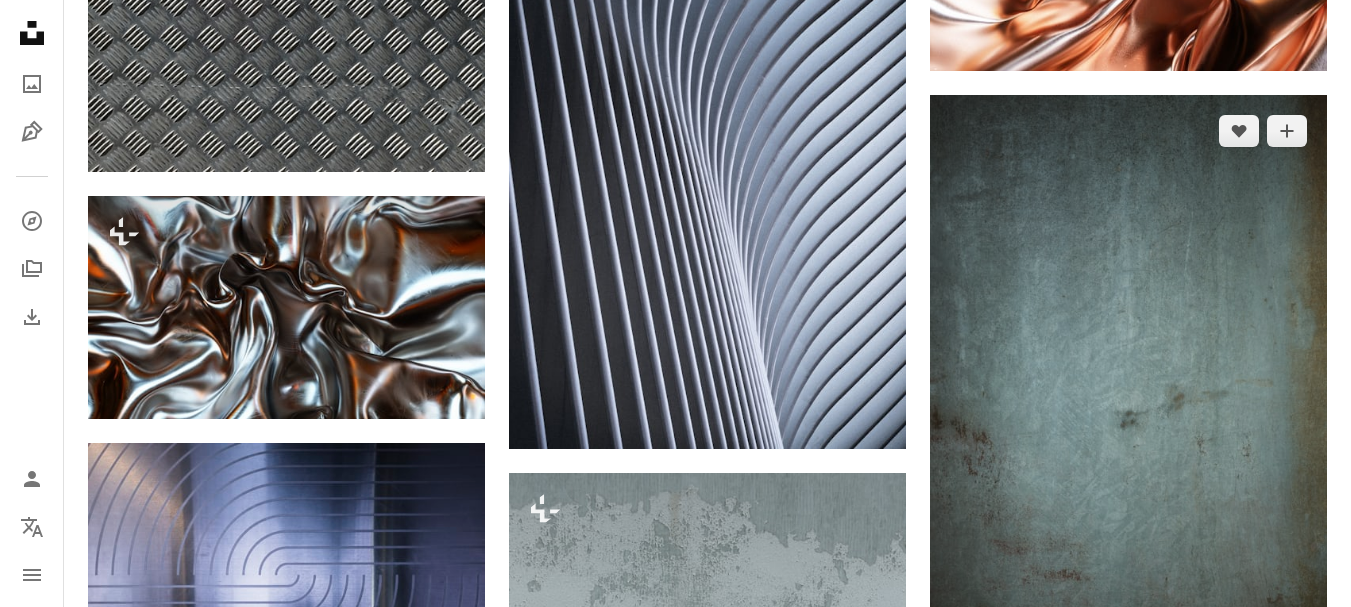 click at bounding box center [1128, 393] 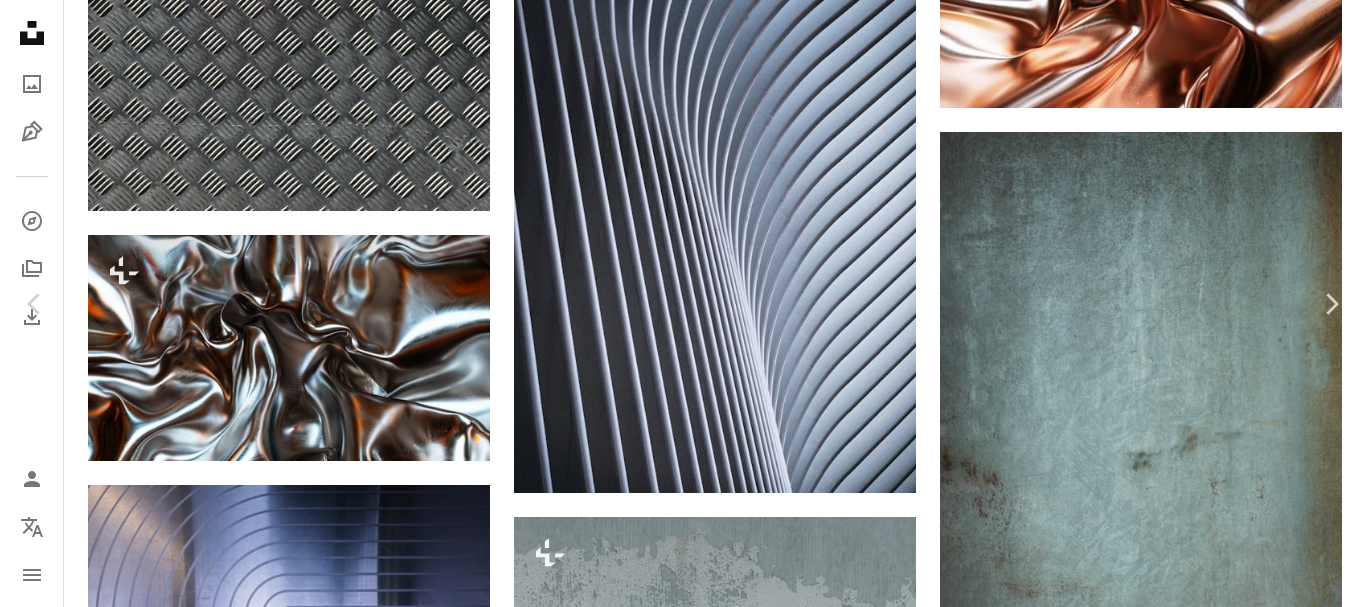 click on "Chevron down" 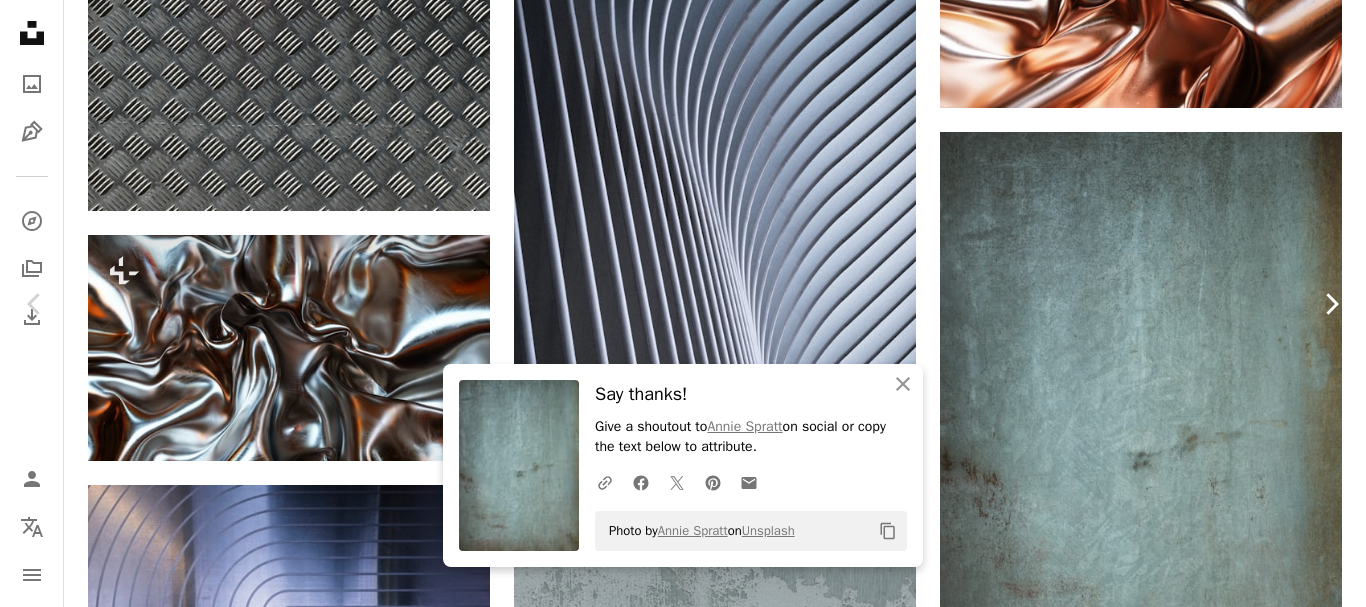 click on "Chevron right" at bounding box center (1331, 304) 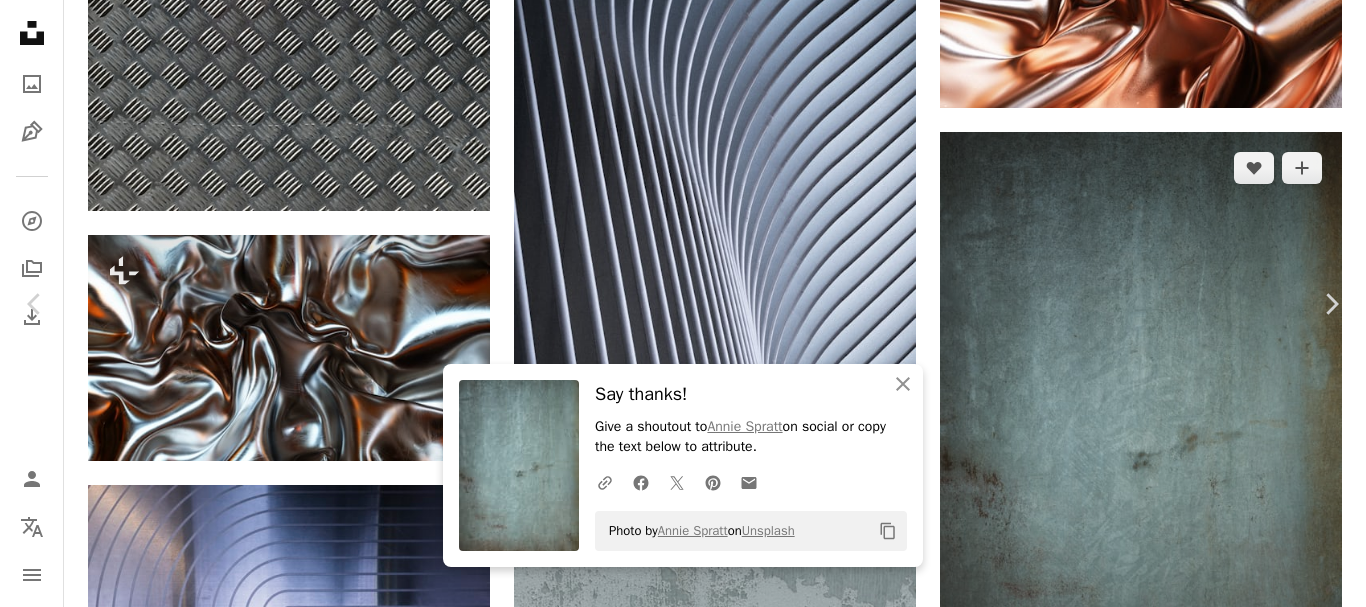 click on "An X shape Chevron left Chevron right [FIRST] [LAST] Available for hire A checkmark inside of a circle A heart A plus sign Download free Chevron down Zoom in Views 36,412 Downloads 356 A forward-right arrow Share Info icon Info More Actions Desigual - a Spanish clothing brand that specializes in the production of men's, women's, and children's clothing lines. The brand's collection also includes accessories, perfumes, and a beauty line. The splendor of colors, the Spanish fiesta, the endless holiday, and the tender sea are reflected in Desigual outfits. This brand is for cheerful, extraordinary individuals who are used to giving positivity and living life to the fullest. Read more A map marker [CITY], [COUNTRY] Calendar outlined Published on [MONTH] [DAY], [YEAR] Camera Apple, iPhone 13 Safety Free to use under the Unsplash License jeans fashion woman clothing apparel [CITY] denim pants [COUNTRY] Free images Browse premium related images on iStock | Save 20% with code UNSPLASH20 View more on iStock ↗ A heart For" at bounding box center (683, 3963) 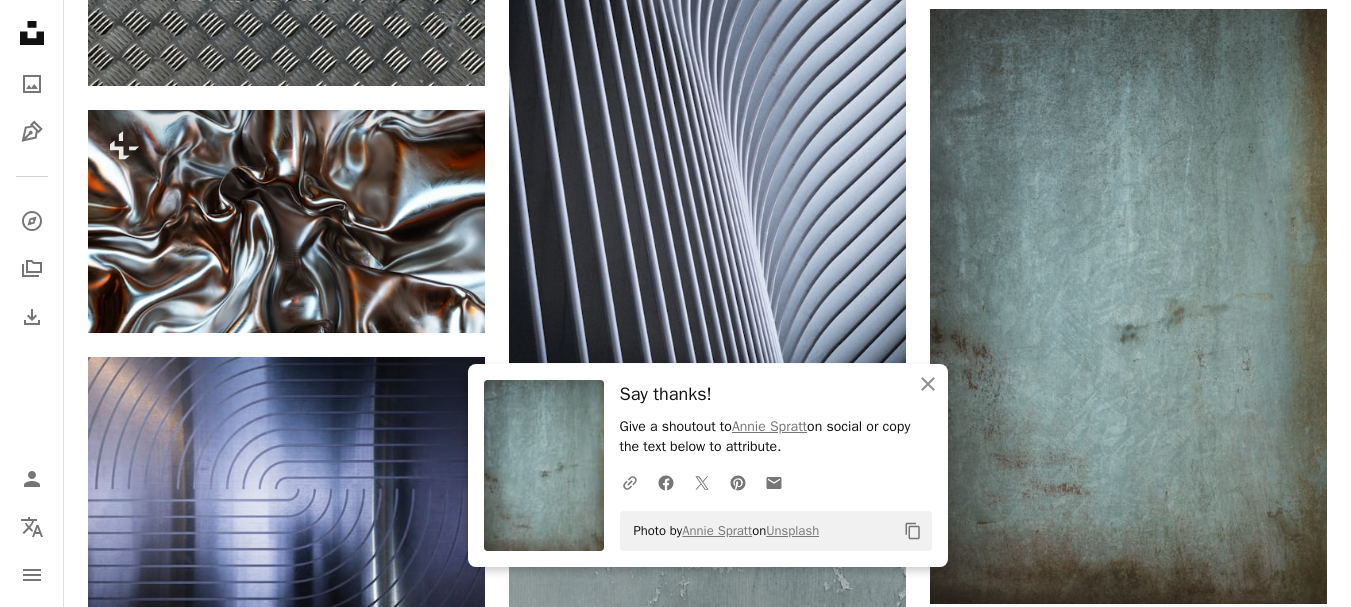scroll, scrollTop: 3800, scrollLeft: 0, axis: vertical 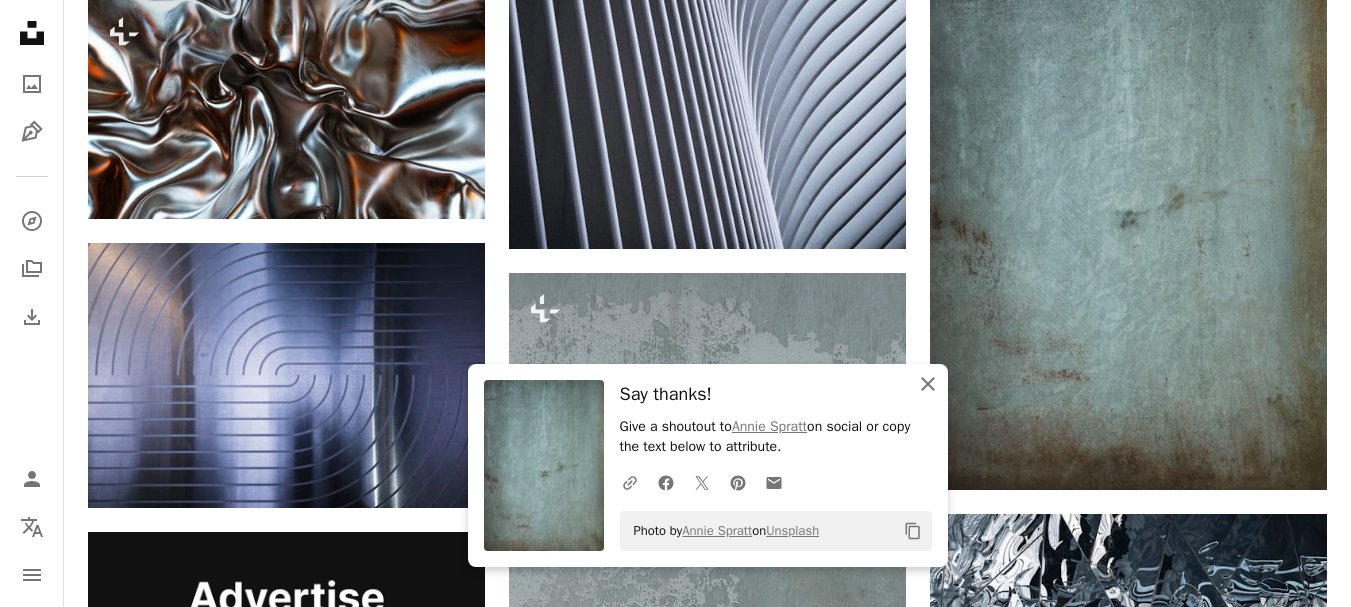 click 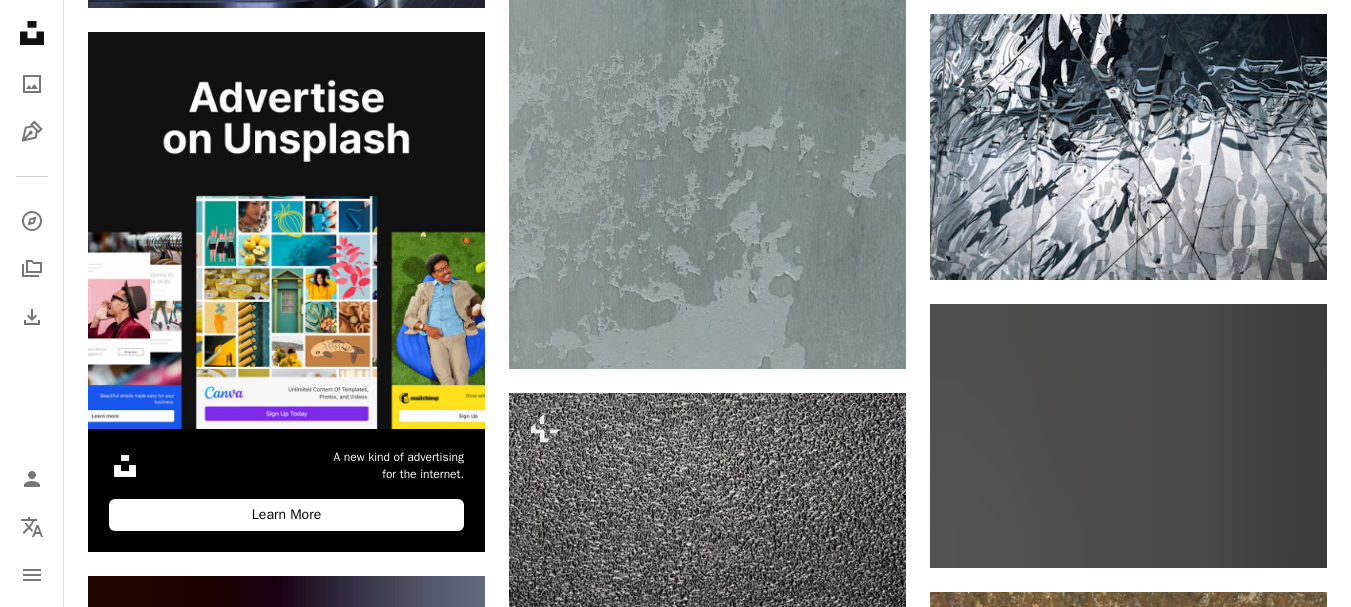scroll, scrollTop: 4500, scrollLeft: 0, axis: vertical 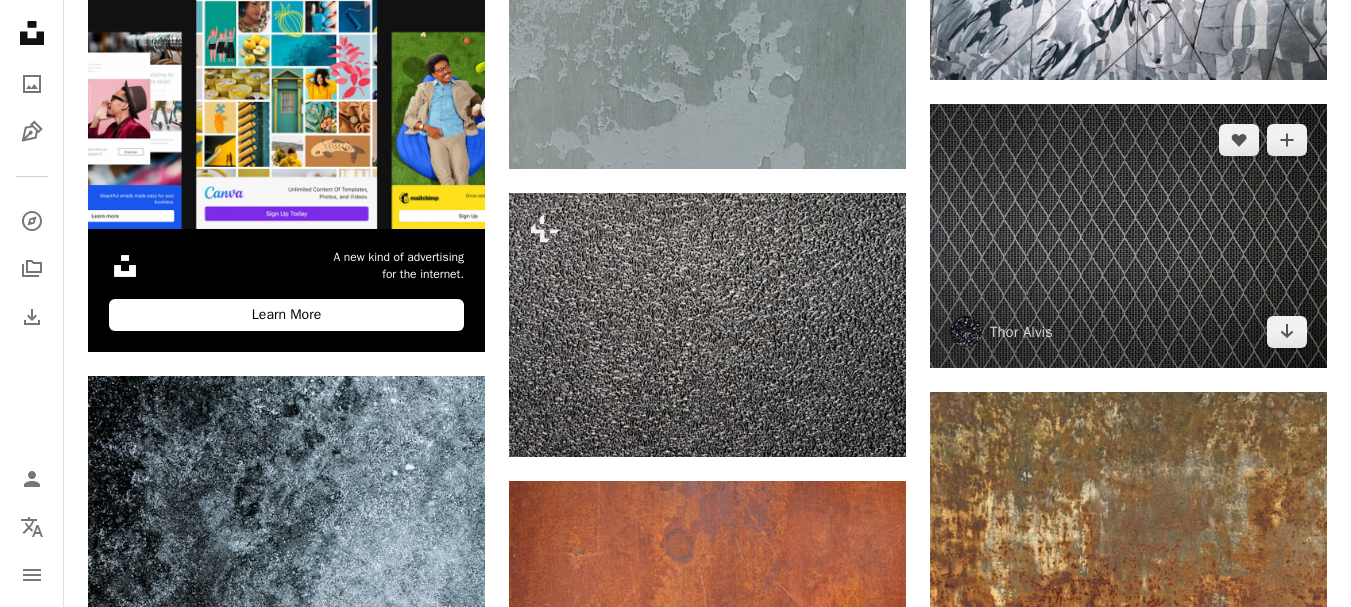 click at bounding box center [1128, 236] 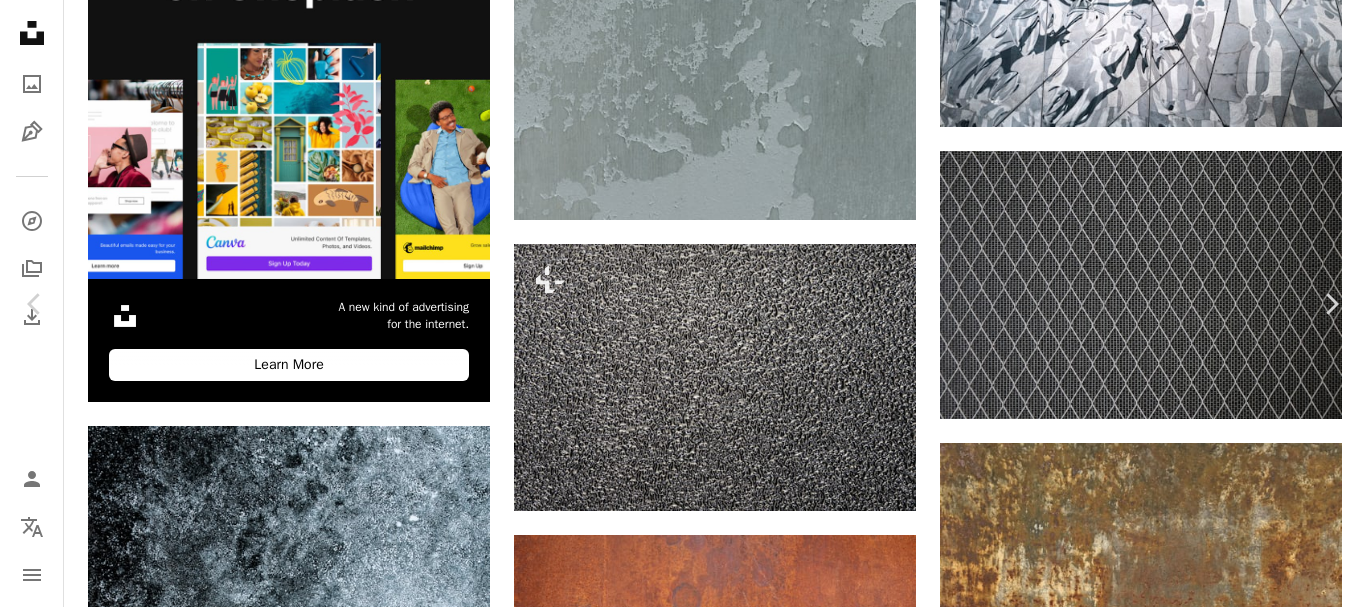 click on "Chevron down" 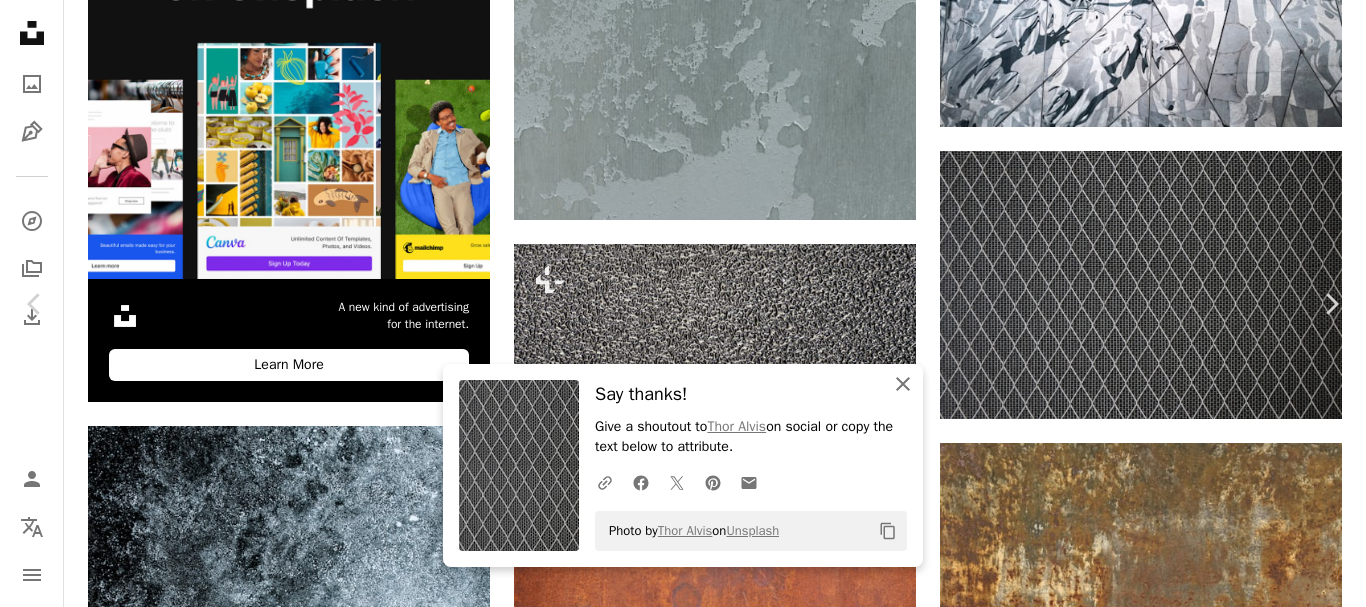 drag, startPoint x: 897, startPoint y: 389, endPoint x: 1166, endPoint y: 331, distance: 275.18176 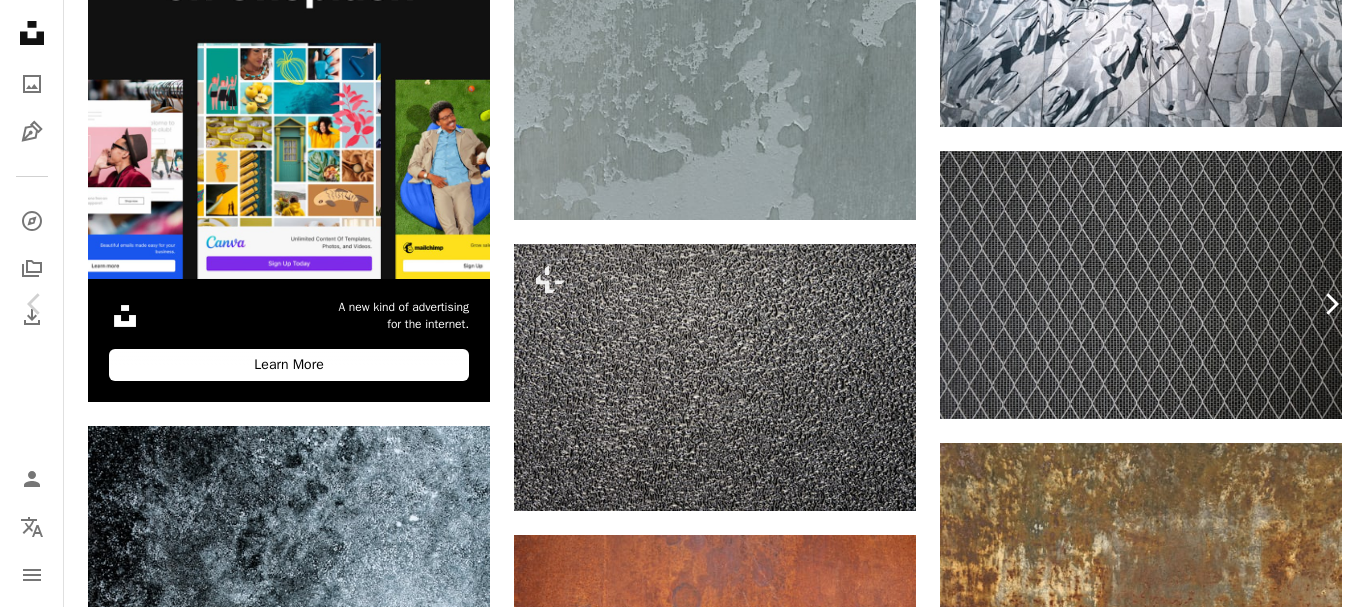 click on "Chevron right" at bounding box center (1331, 304) 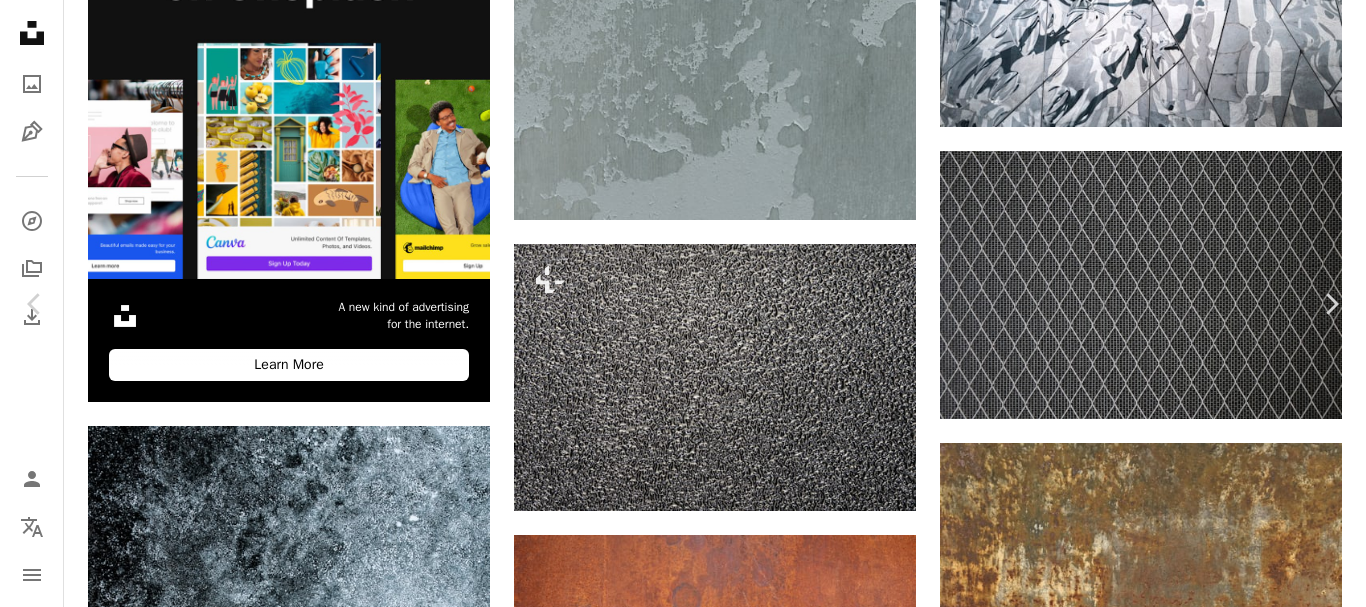 click on "An X shape Chevron left Chevron right [FIRST] [LAST] For Unsplash+ A heart A plus sign A lock Download Zoom in A forward-right arrow Share More Actions Calendar outlined Published on [MONTH] [DAY], [YEAR] Safety Licensed under the Unsplash+ License texture color wallpapers metal backgrounds textures bright metal texture surface negative space copy space peeling paint room for text bright blue old paint painted metal Public domain images From this series Chevron right Plus sign for Unsplash+ Plus sign for Unsplash+ Plus sign for Unsplash+ Plus sign for Unsplash+ Plus sign for Unsplash+ Plus sign for Unsplash+ Plus sign for Unsplash+ Plus sign for Unsplash+ Plus sign for Unsplash+ Plus sign for Unsplash+ Related images Plus sign for Unsplash+ A heart A plus sign [FIRST] [LAST] For Unsplash+ A lock Download Plus sign for Unsplash+ A heart A plus sign [FIRST] [LAST] For Unsplash+ A lock Download Plus sign for Unsplash+ A heart" at bounding box center (683, 3063) 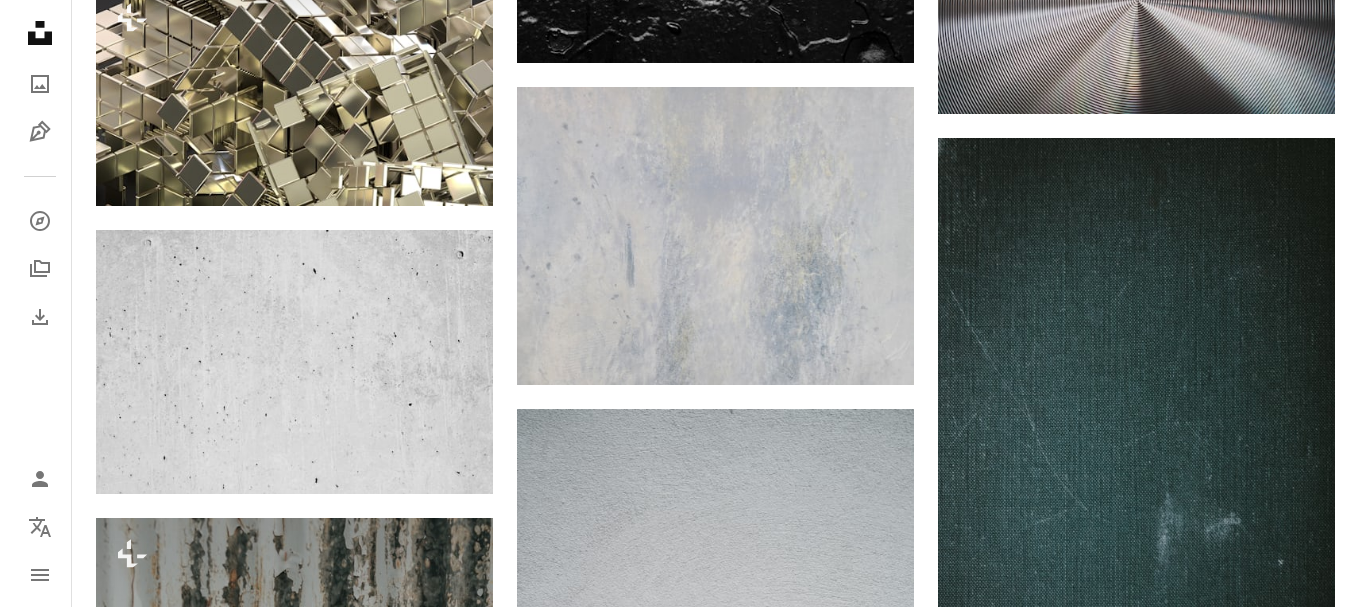 scroll, scrollTop: 6400, scrollLeft: 0, axis: vertical 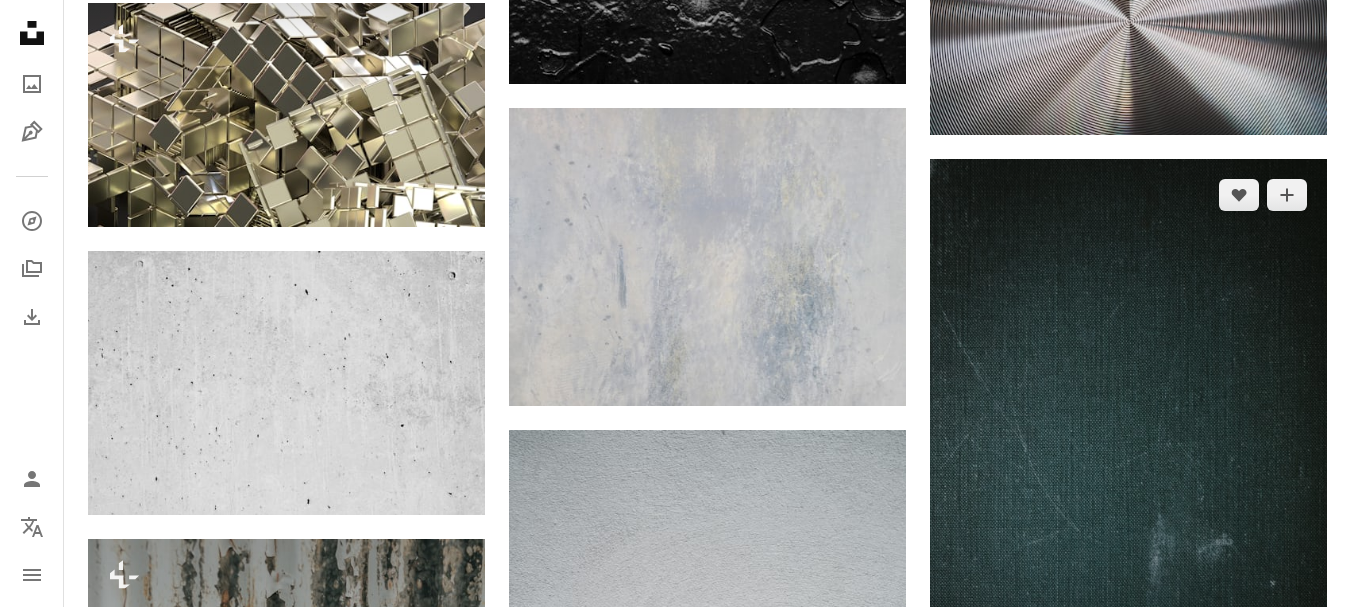 click at bounding box center [1128, 470] 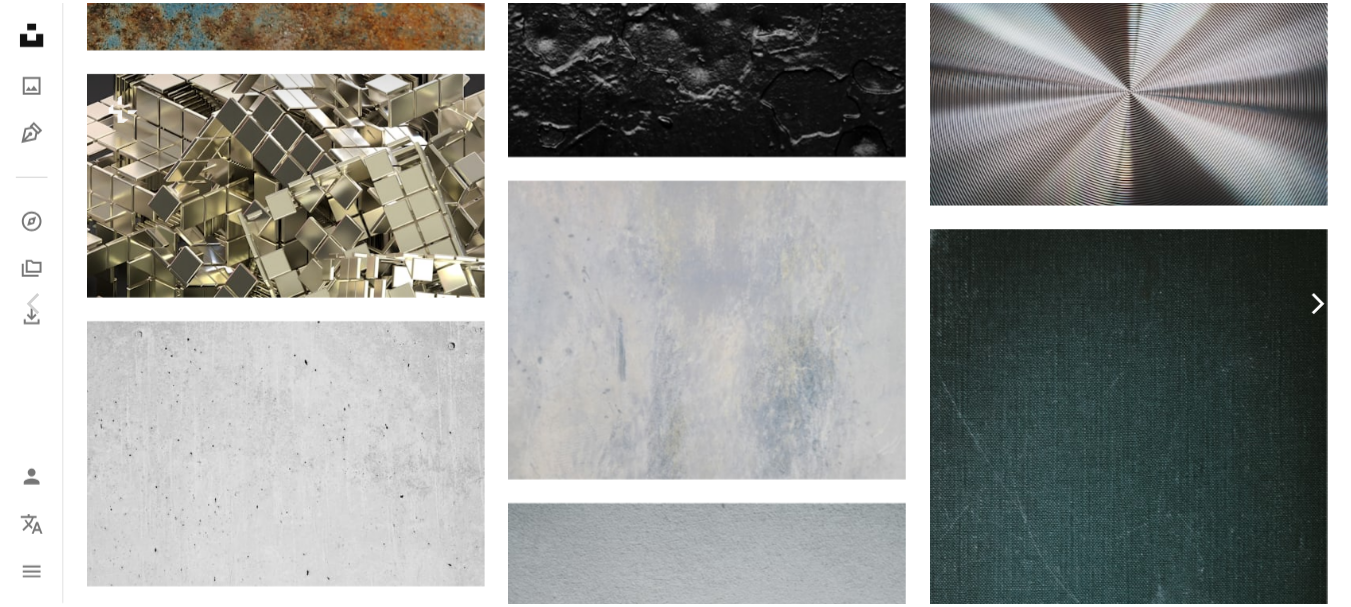 scroll, scrollTop: 6046, scrollLeft: 0, axis: vertical 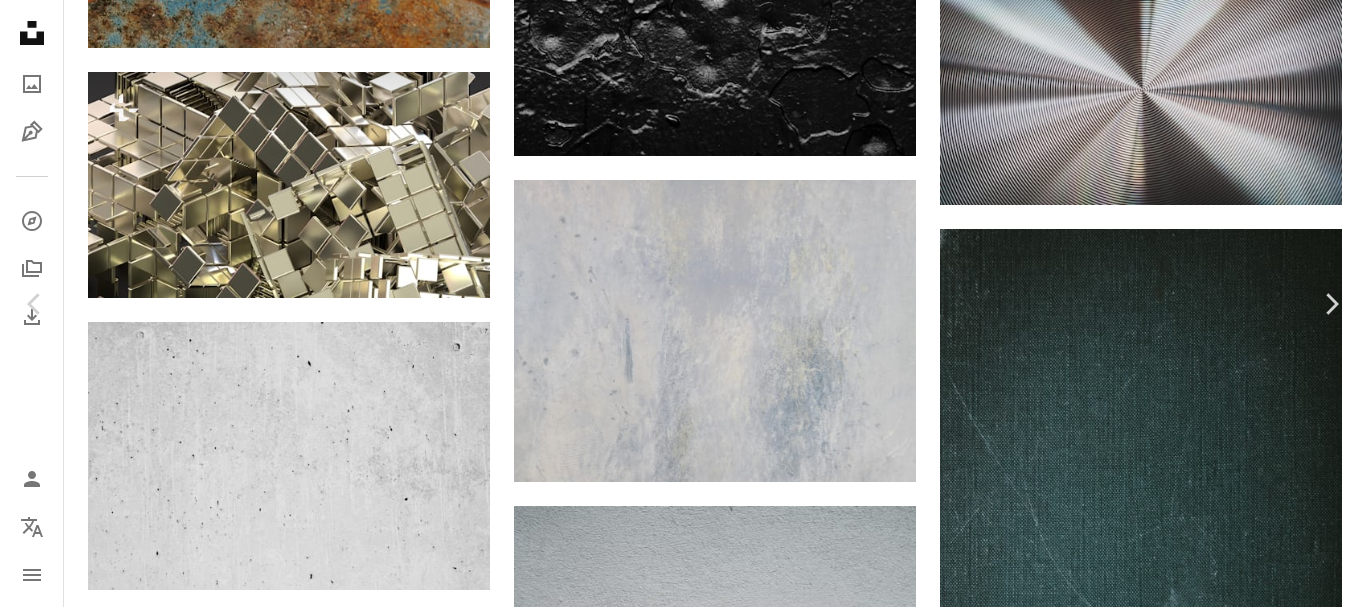 click on "[FIRST] [LAST] [USERNAME] [MONTH] [DAY], [YEAR]" at bounding box center (683, 4947) 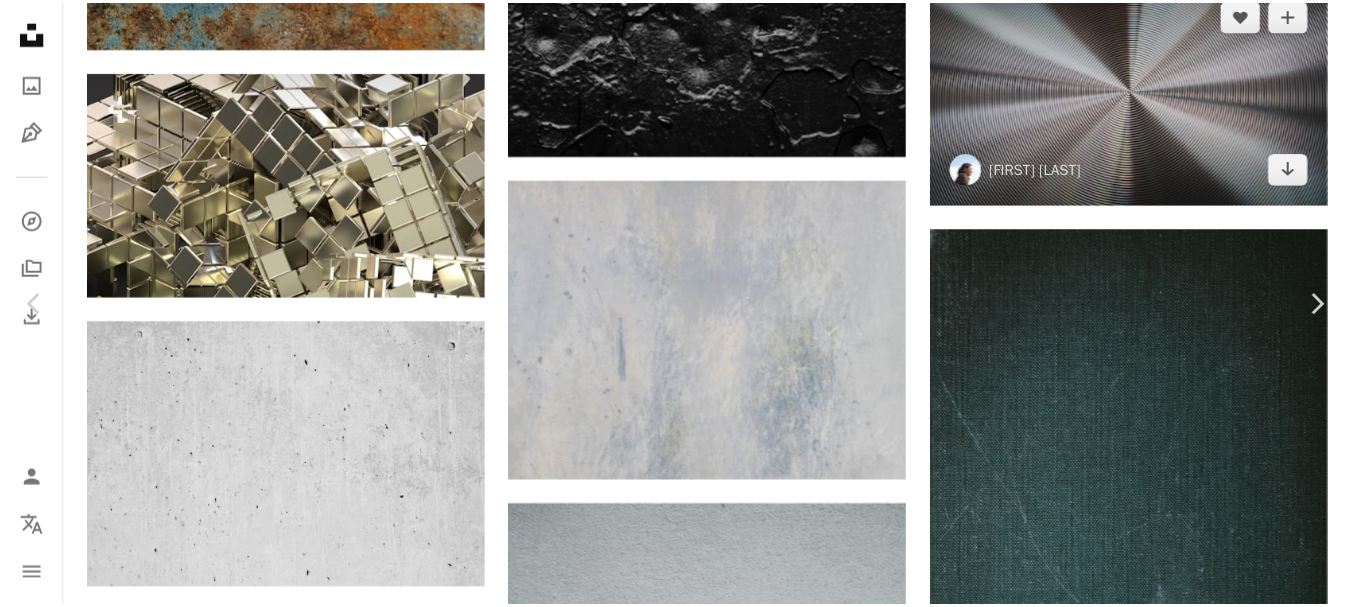 scroll, scrollTop: 0, scrollLeft: 0, axis: both 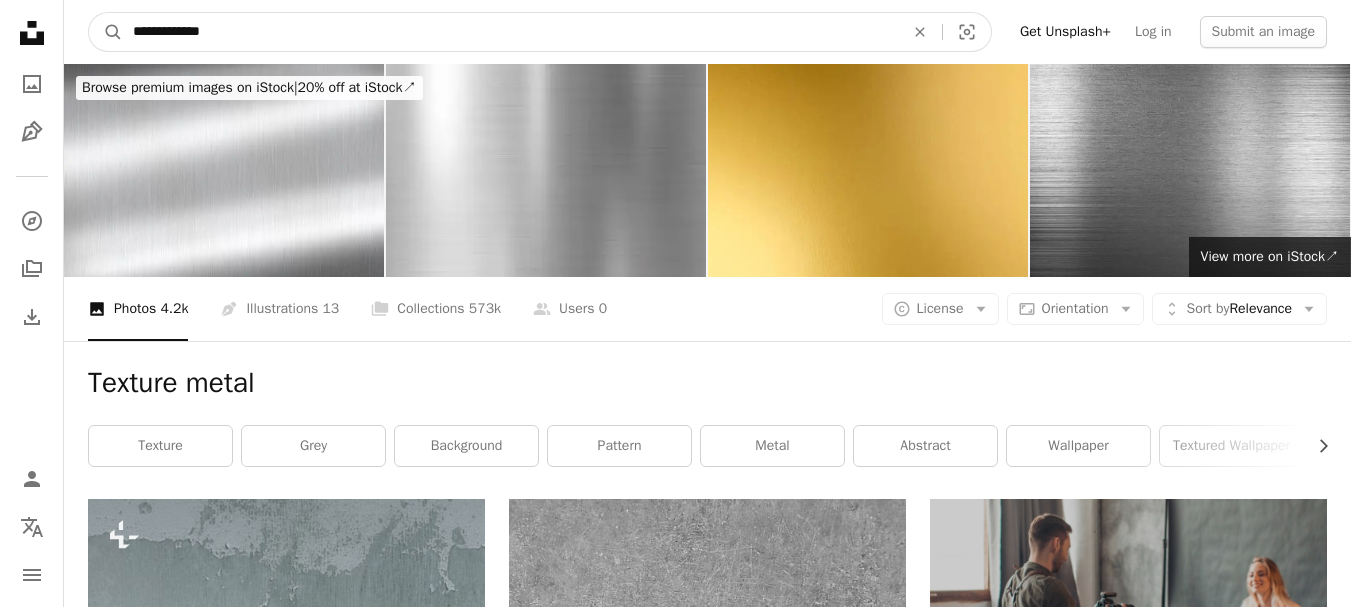 click on "**********" at bounding box center [510, 32] 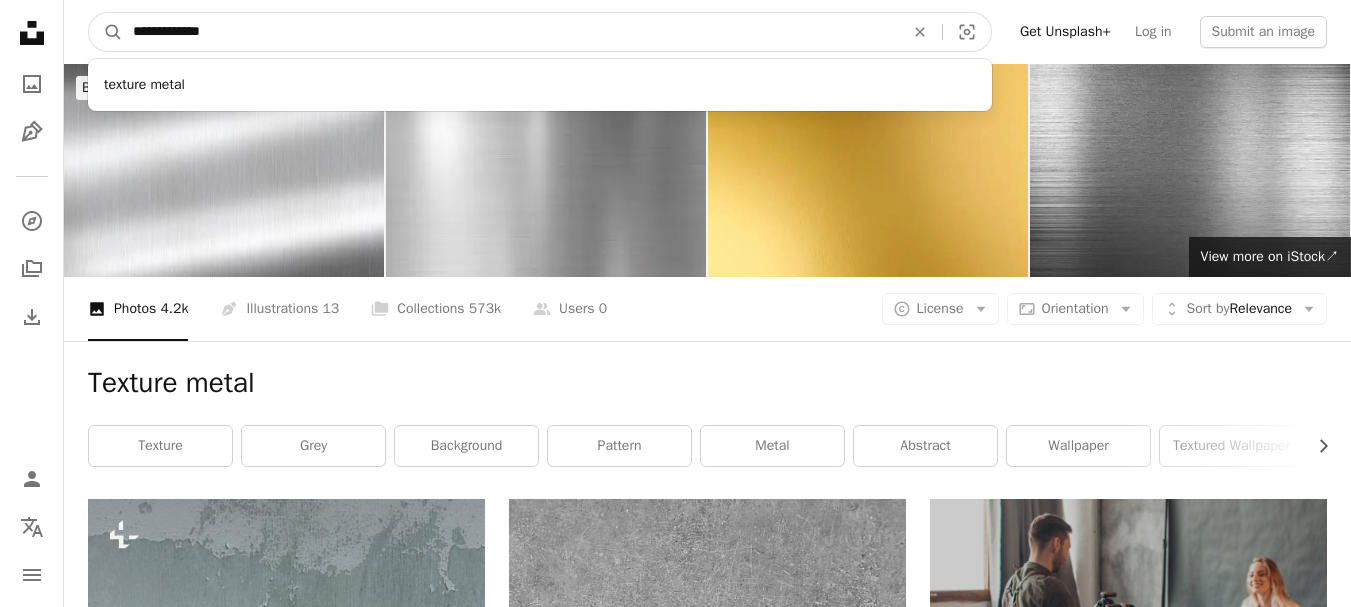 drag, startPoint x: 208, startPoint y: 35, endPoint x: 77, endPoint y: 31, distance: 131.06105 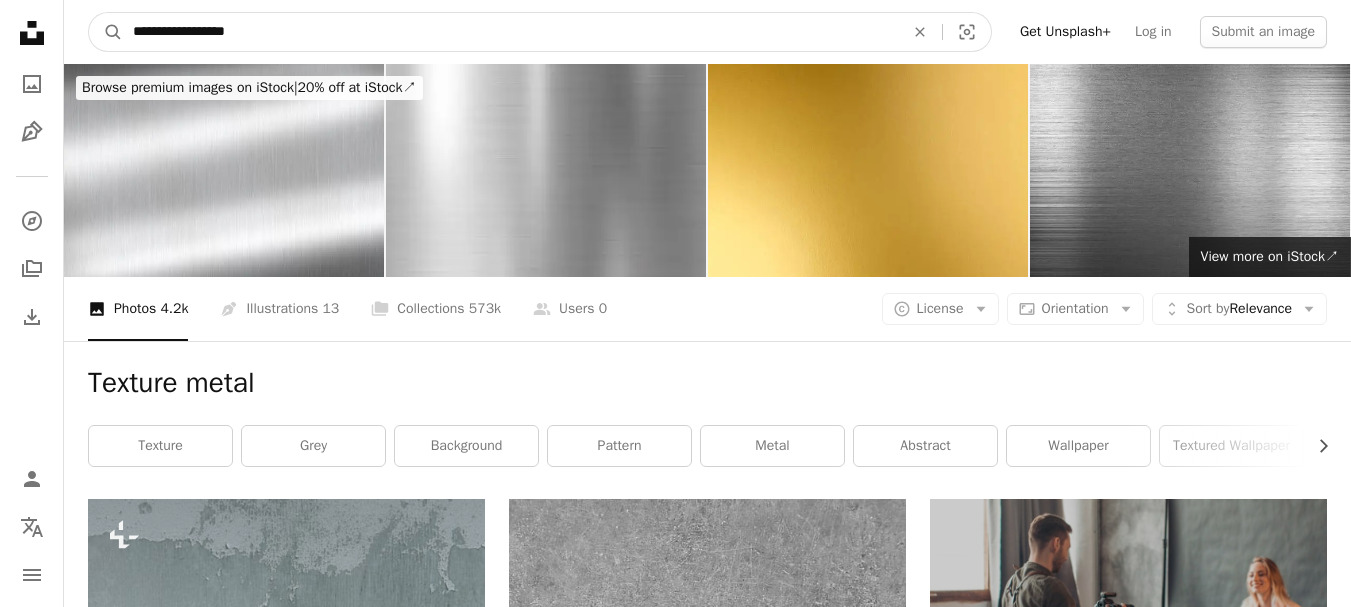 type on "**********" 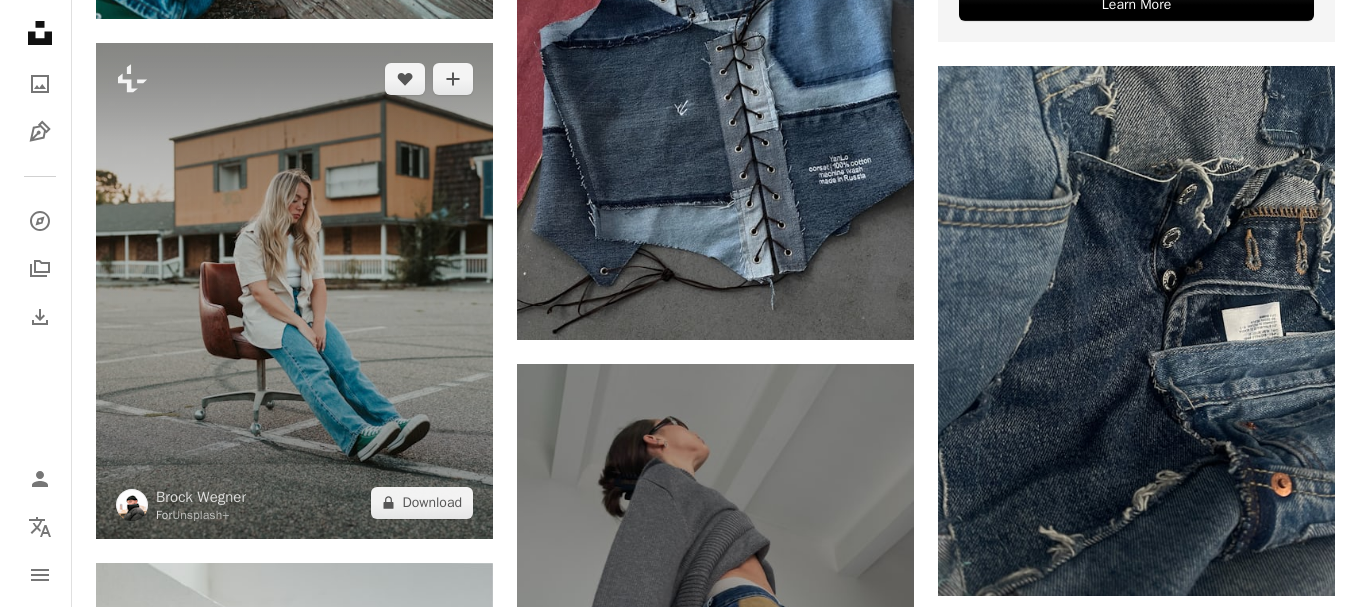 scroll, scrollTop: 1000, scrollLeft: 0, axis: vertical 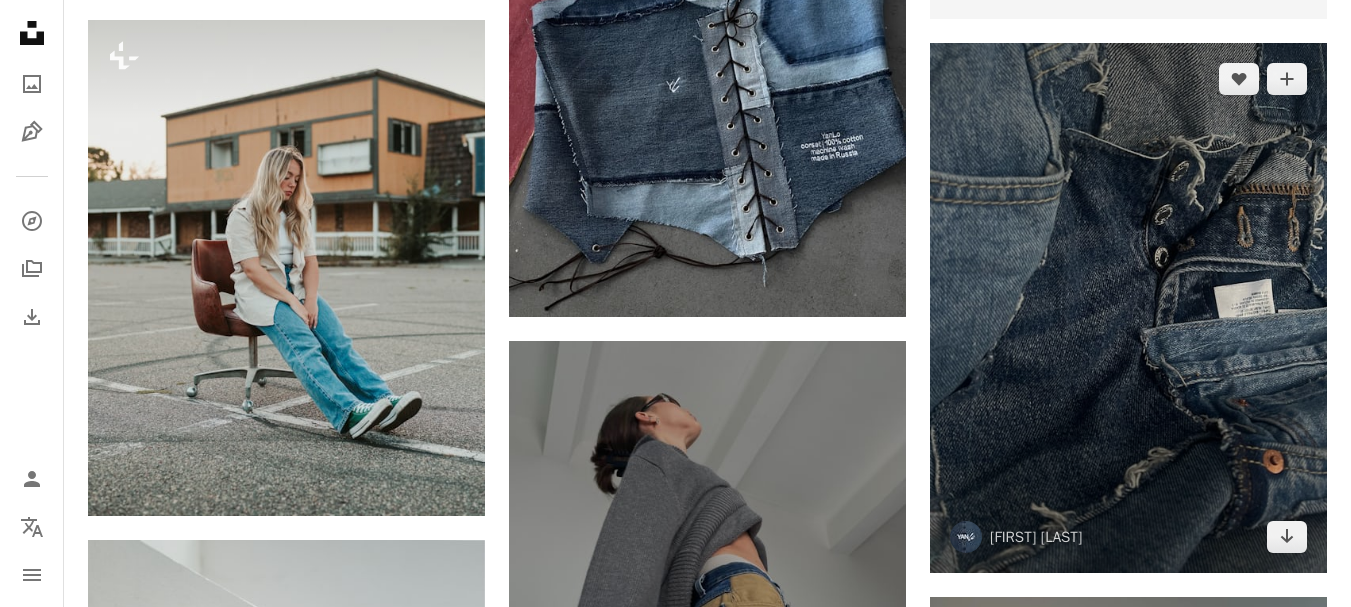 click at bounding box center [1128, 308] 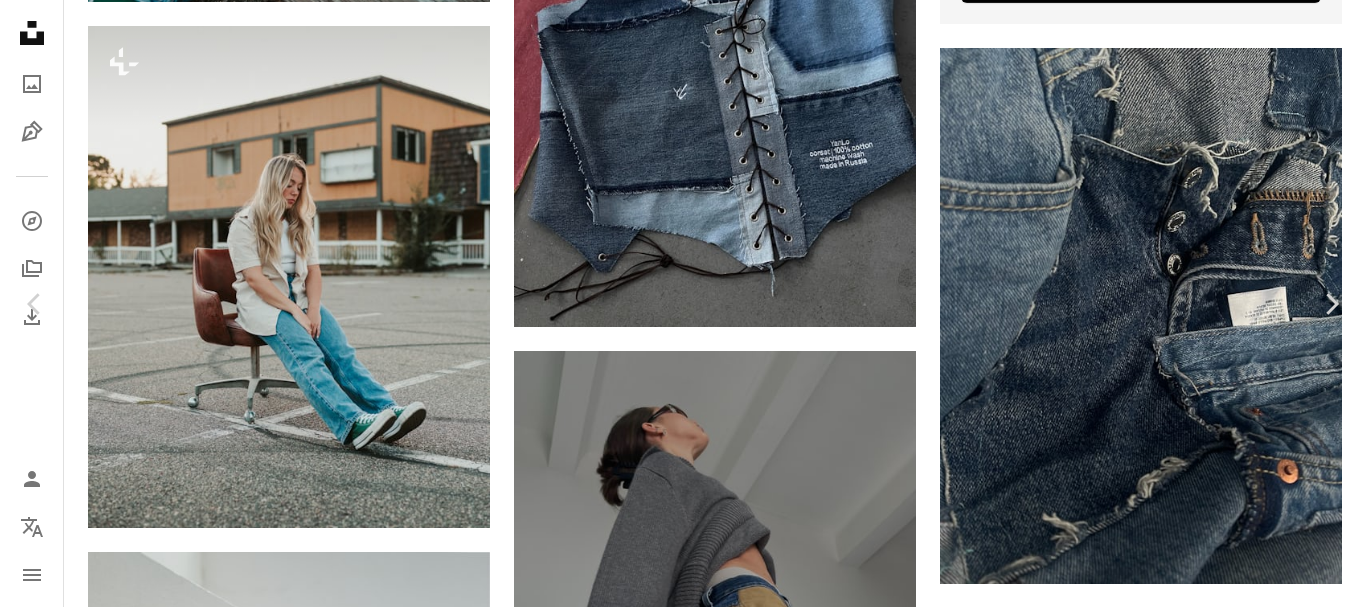 drag, startPoint x: 1212, startPoint y: 57, endPoint x: 1215, endPoint y: 113, distance: 56.0803 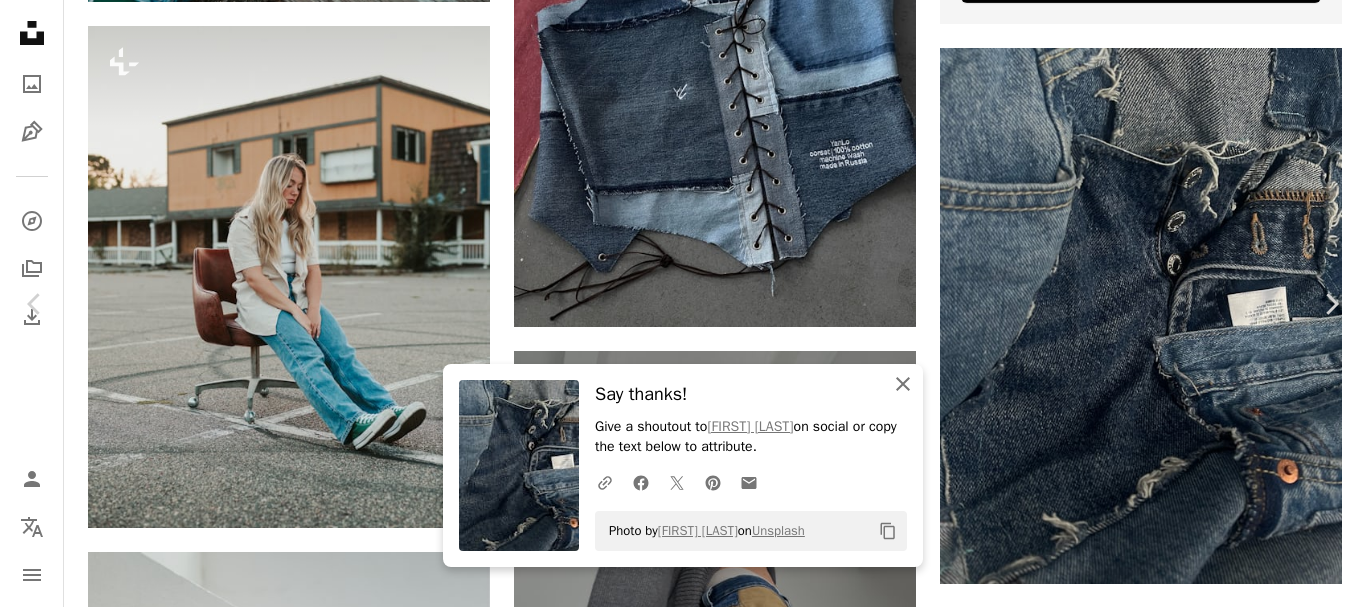 click 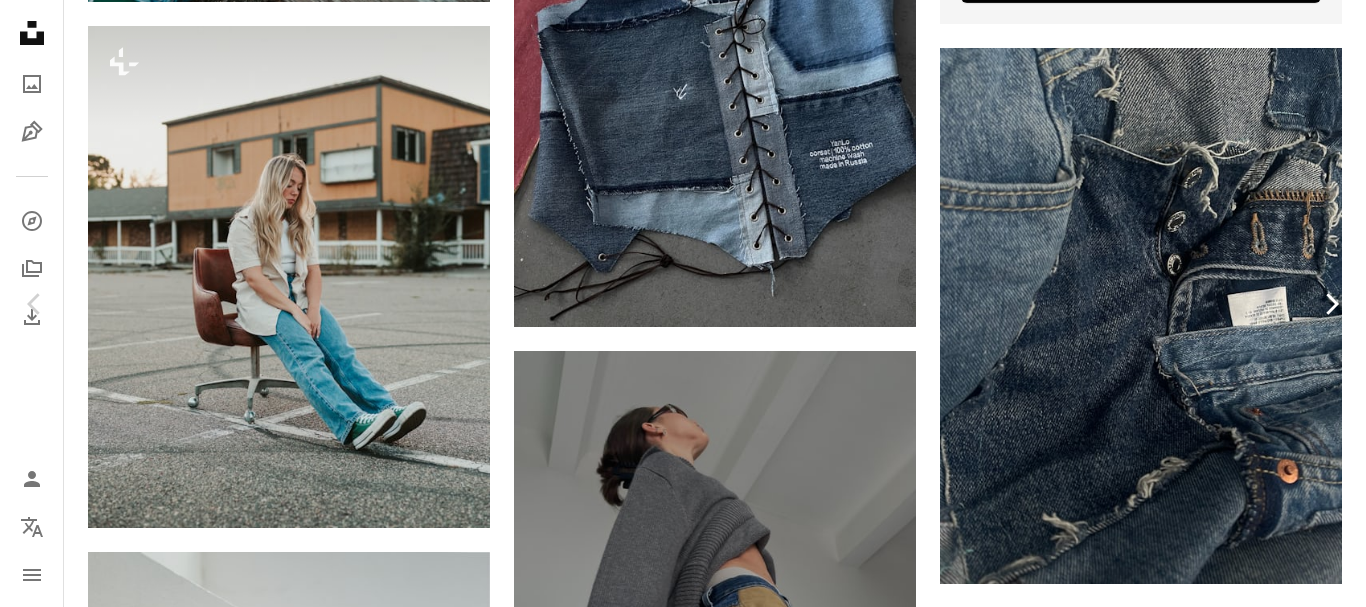 scroll, scrollTop: 6200, scrollLeft: 0, axis: vertical 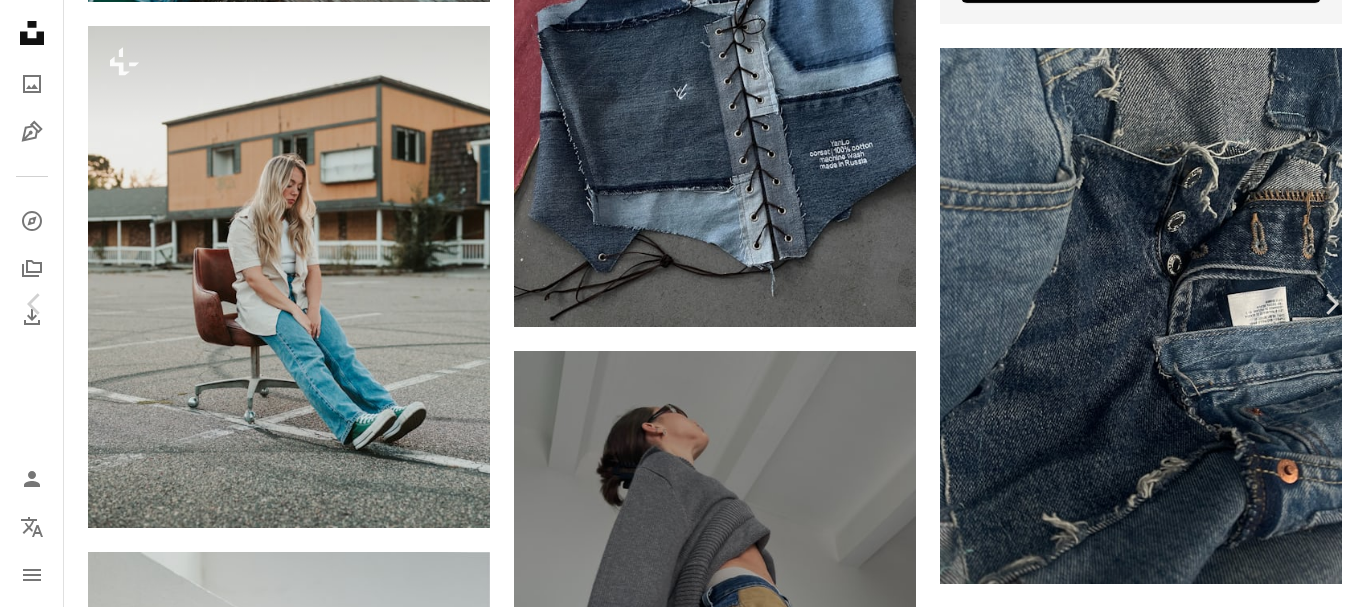 click at bounding box center (280, 4806) 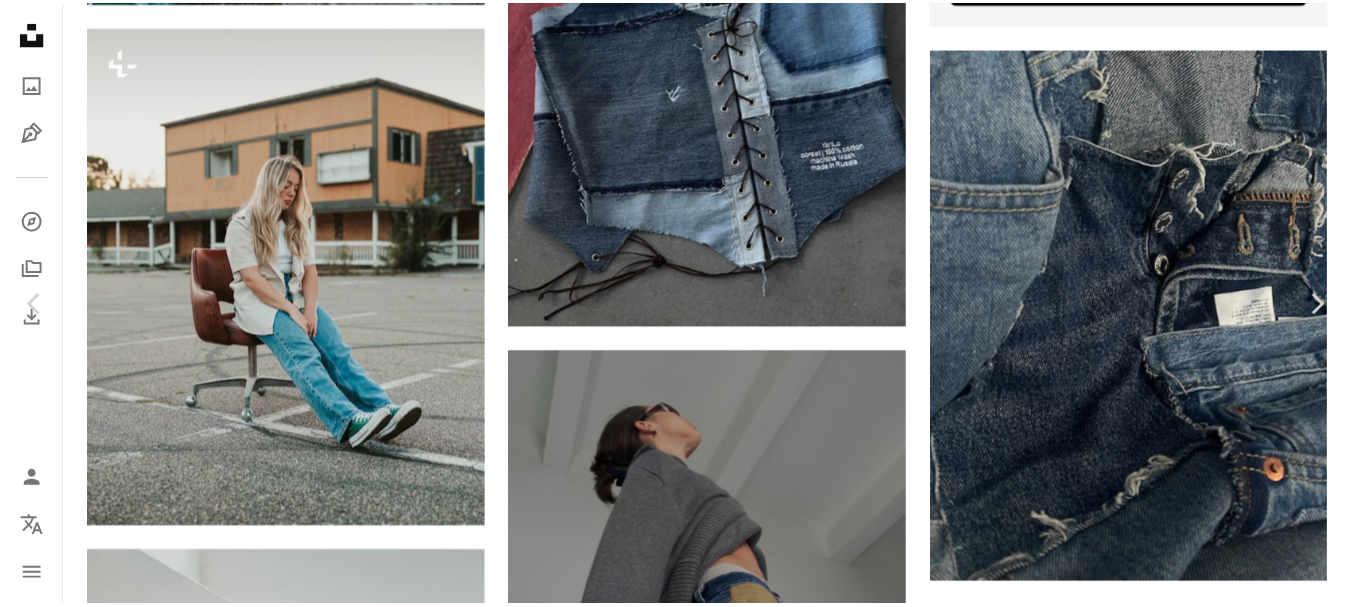 scroll, scrollTop: 0, scrollLeft: 0, axis: both 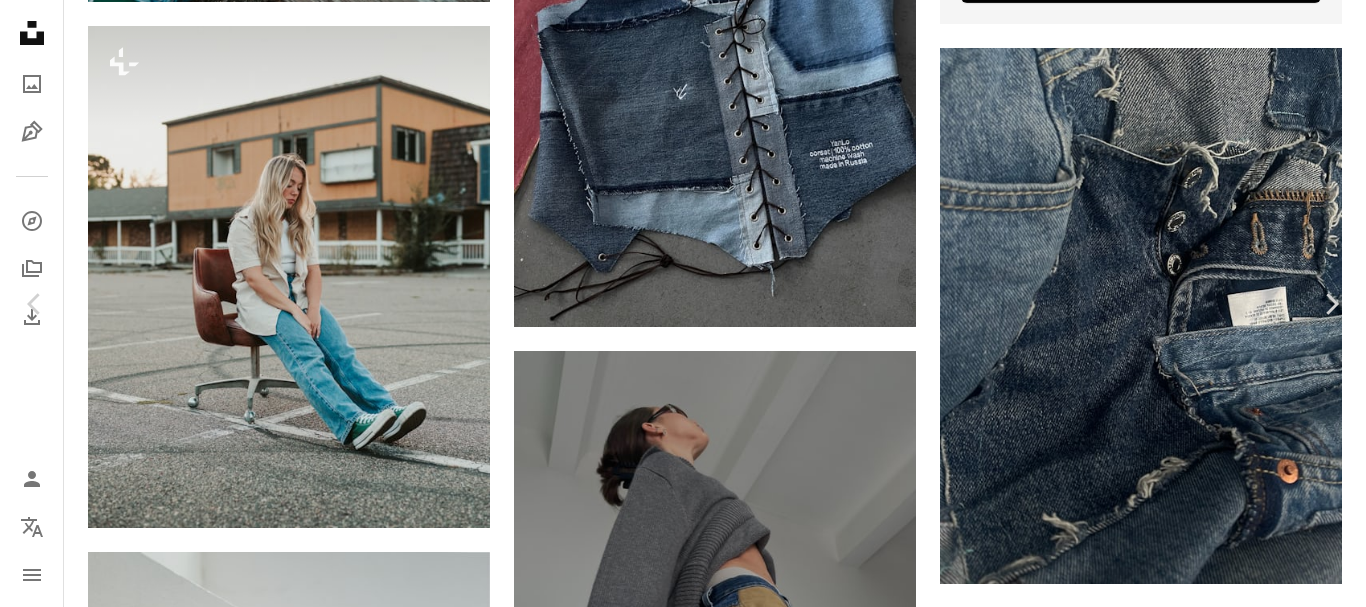 click on "Chevron down" 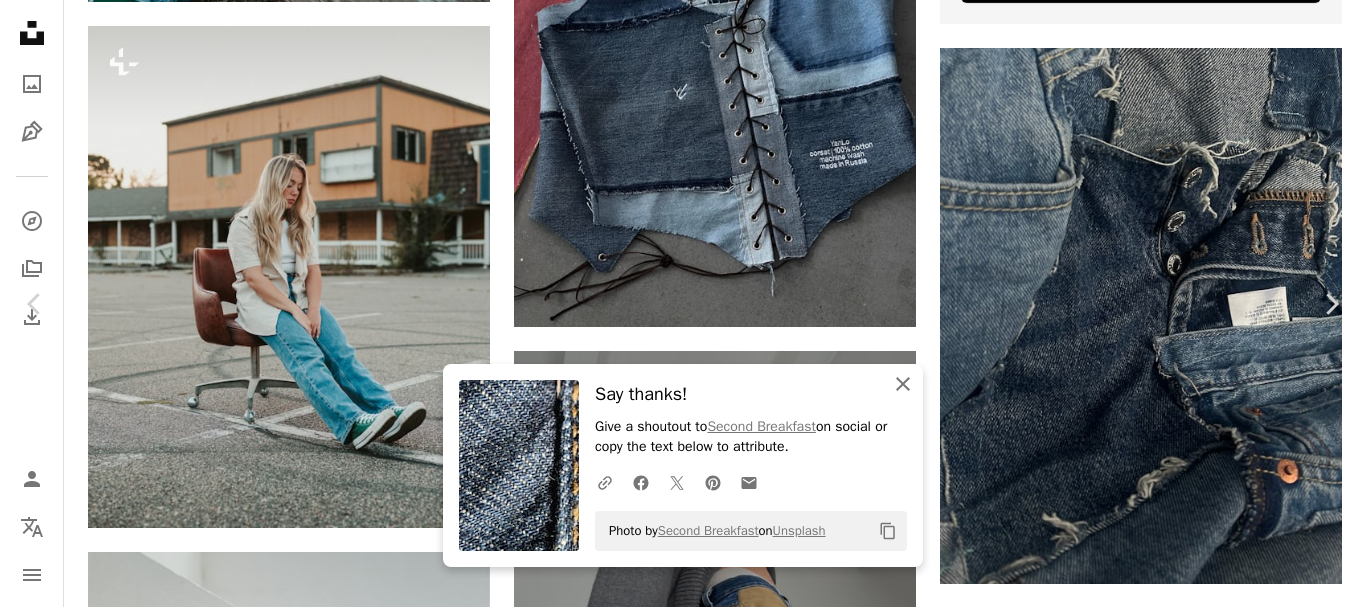 drag, startPoint x: 896, startPoint y: 390, endPoint x: 1109, endPoint y: 396, distance: 213.08449 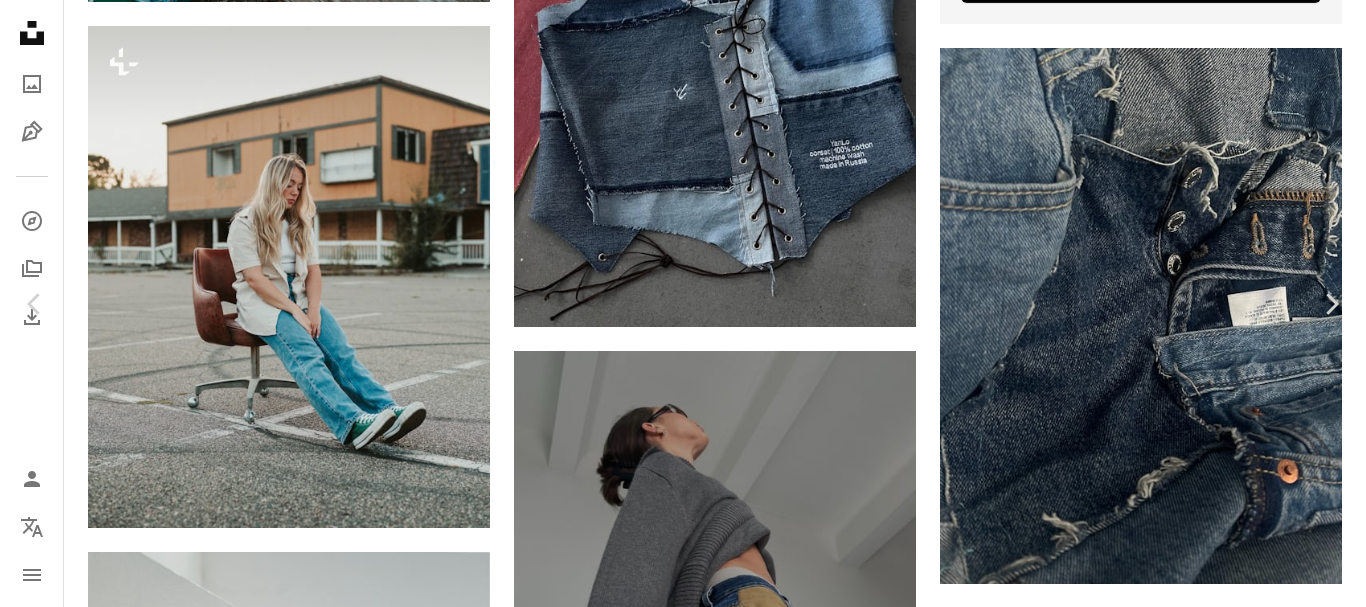 click on "[FIRST] [LAST] [USERNAME] [MONTH] [DAY], [YEAR]" at bounding box center (683, 8197) 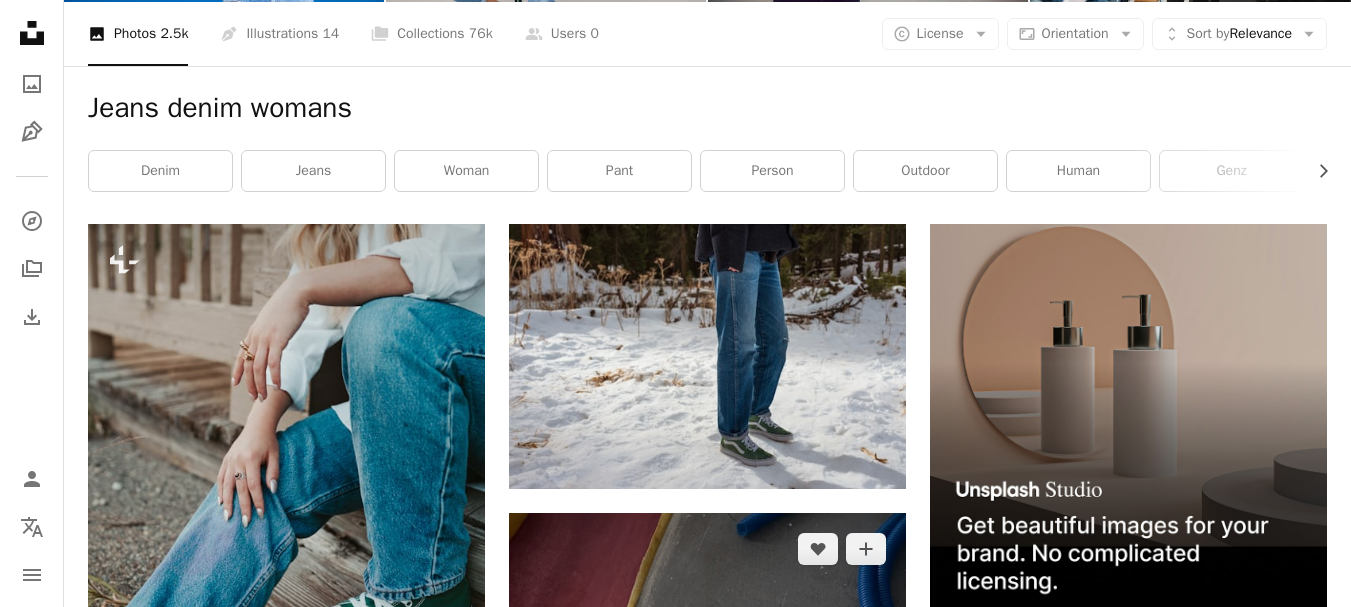 scroll, scrollTop: 0, scrollLeft: 0, axis: both 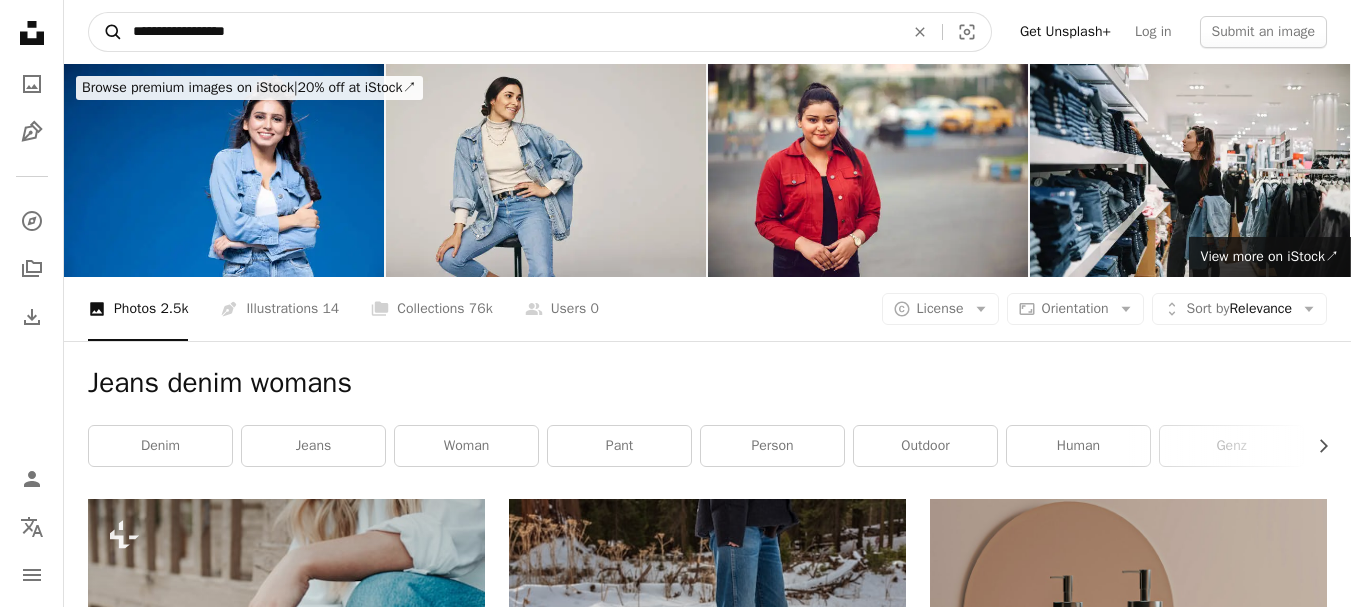 drag, startPoint x: 276, startPoint y: 35, endPoint x: 89, endPoint y: 43, distance: 187.17105 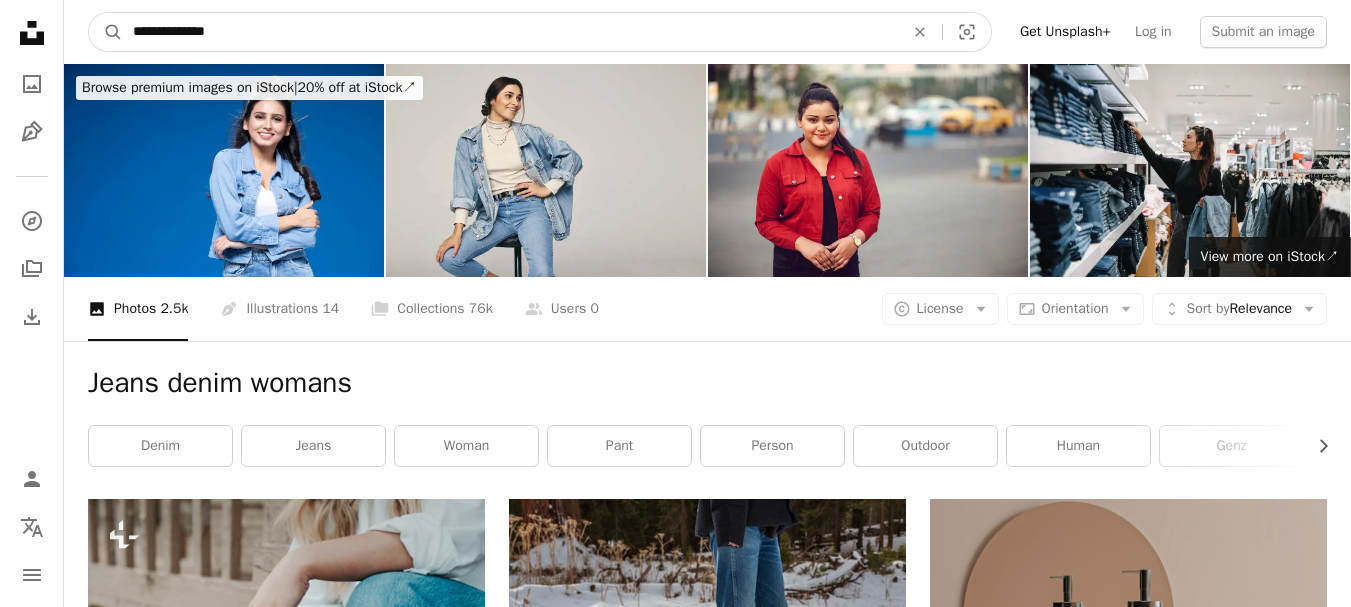 type on "**********" 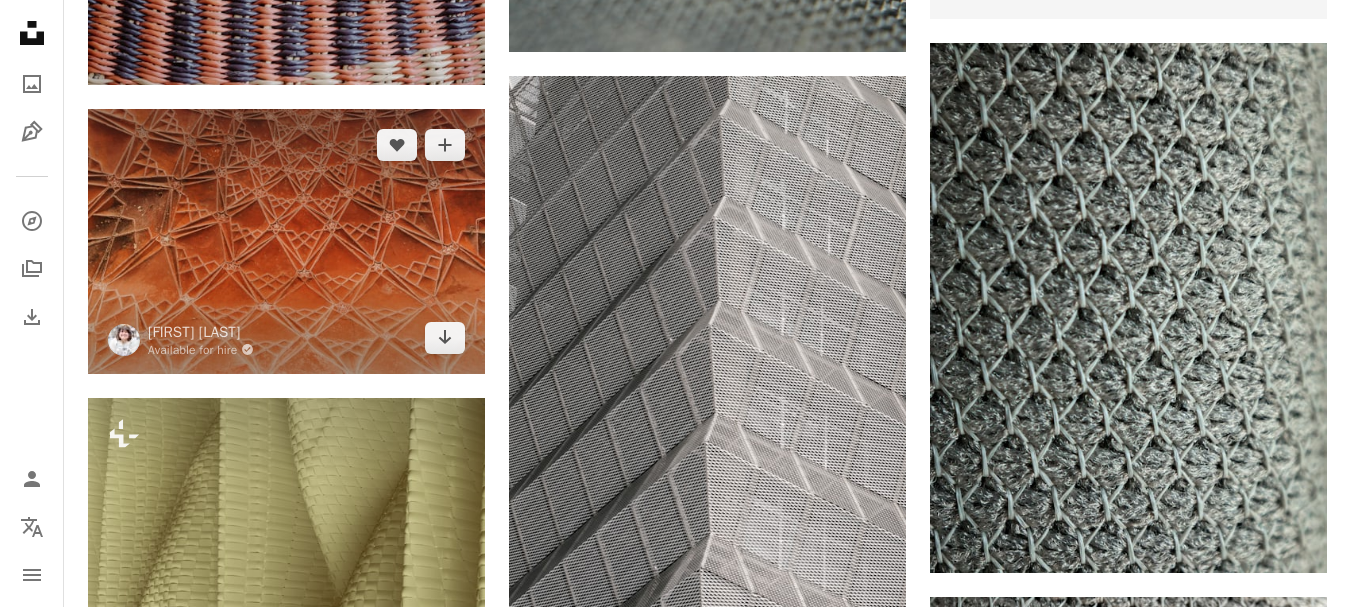 scroll, scrollTop: 300, scrollLeft: 0, axis: vertical 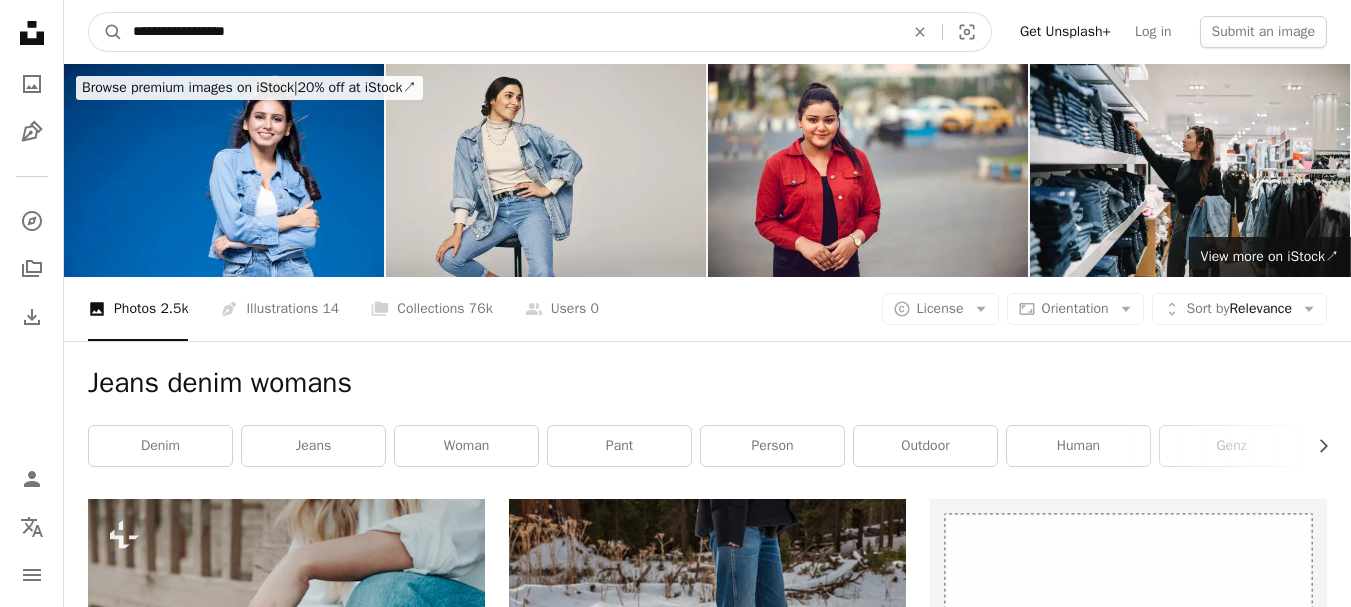 drag, startPoint x: 322, startPoint y: 37, endPoint x: 210, endPoint y: 30, distance: 112.21854 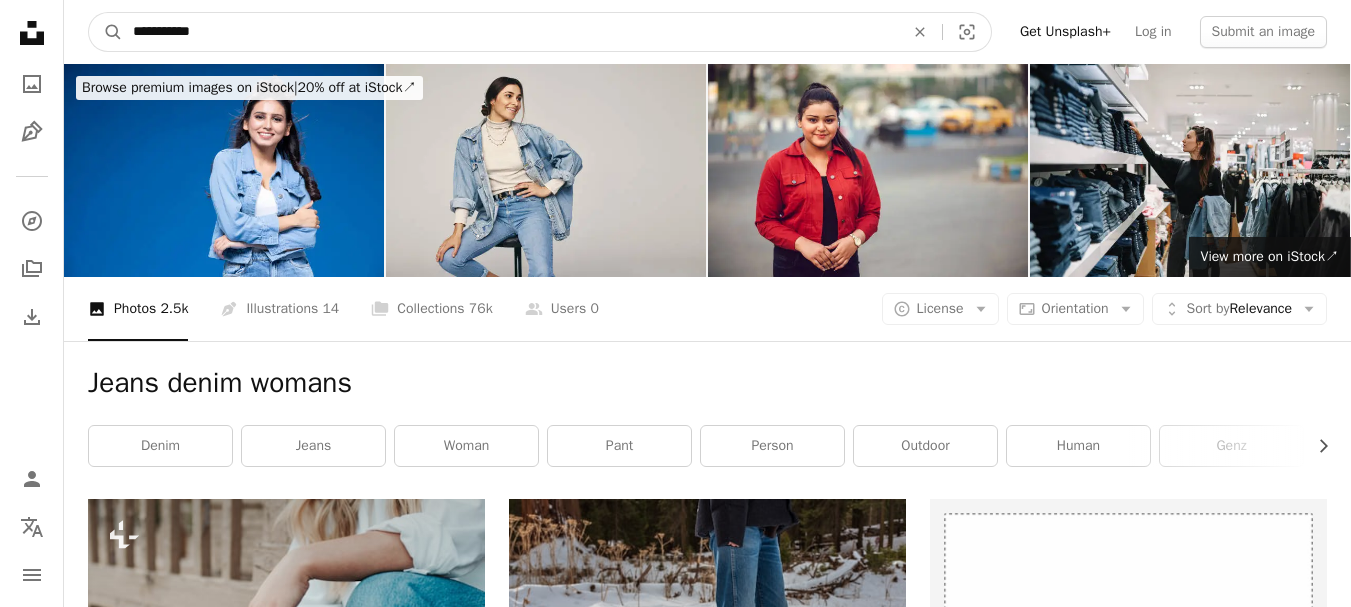 click on "**********" at bounding box center (510, 32) 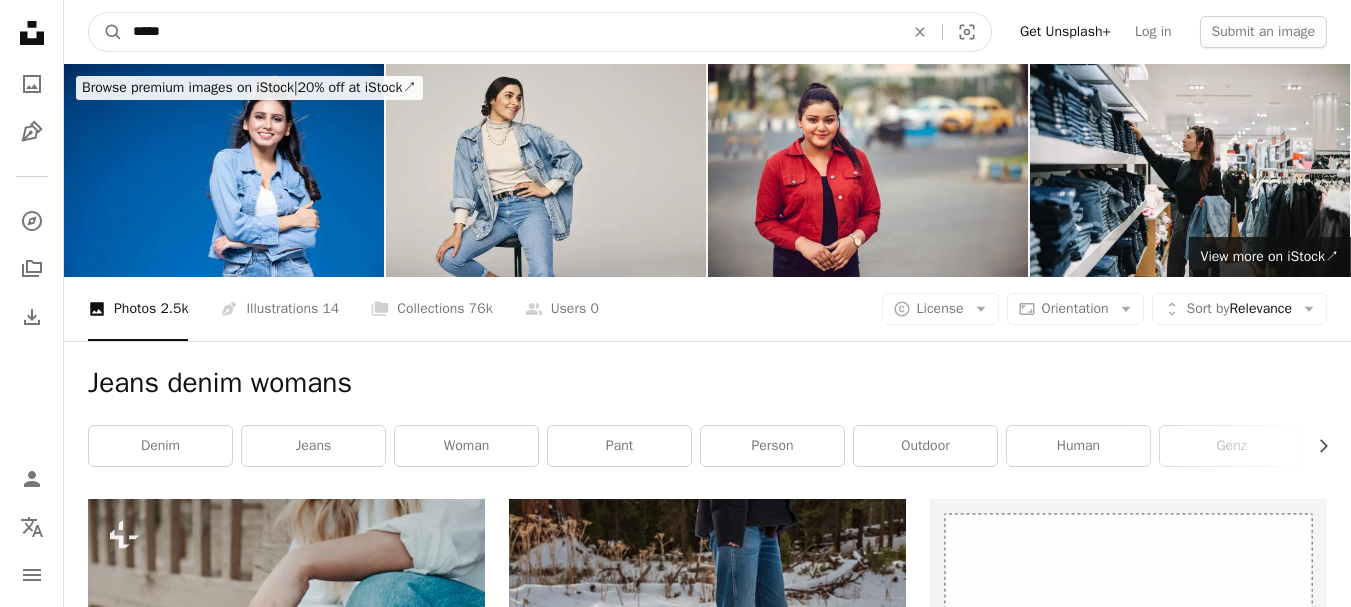 click on "*****" at bounding box center (510, 32) 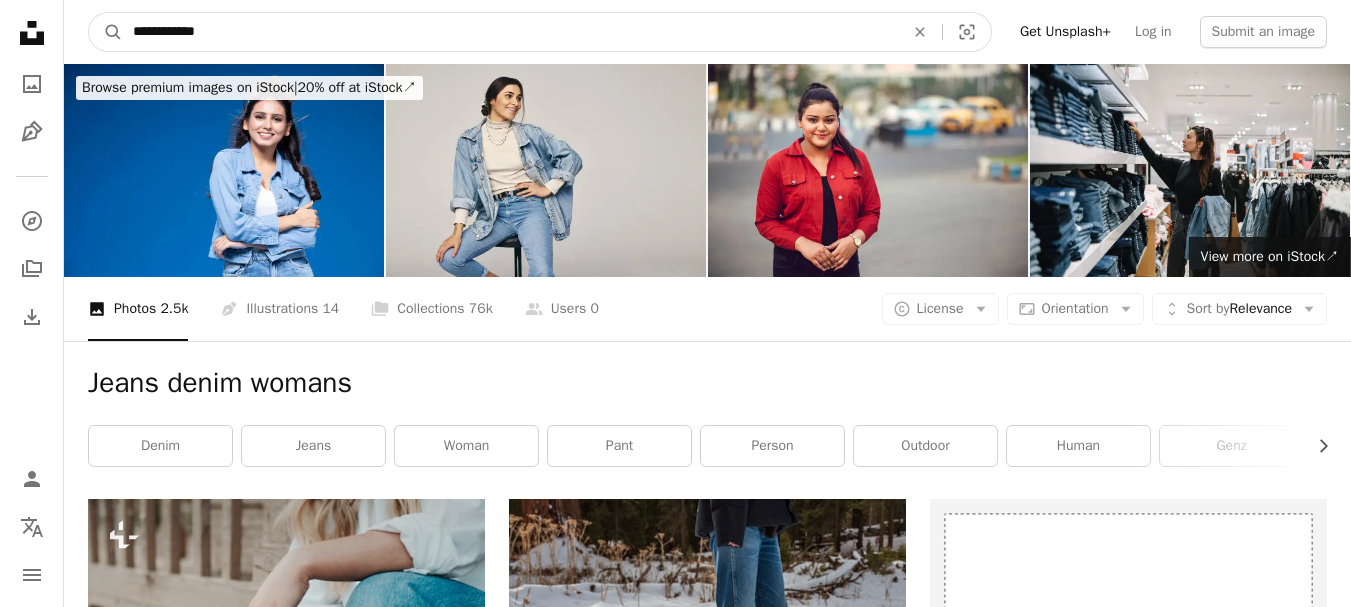 type on "**********" 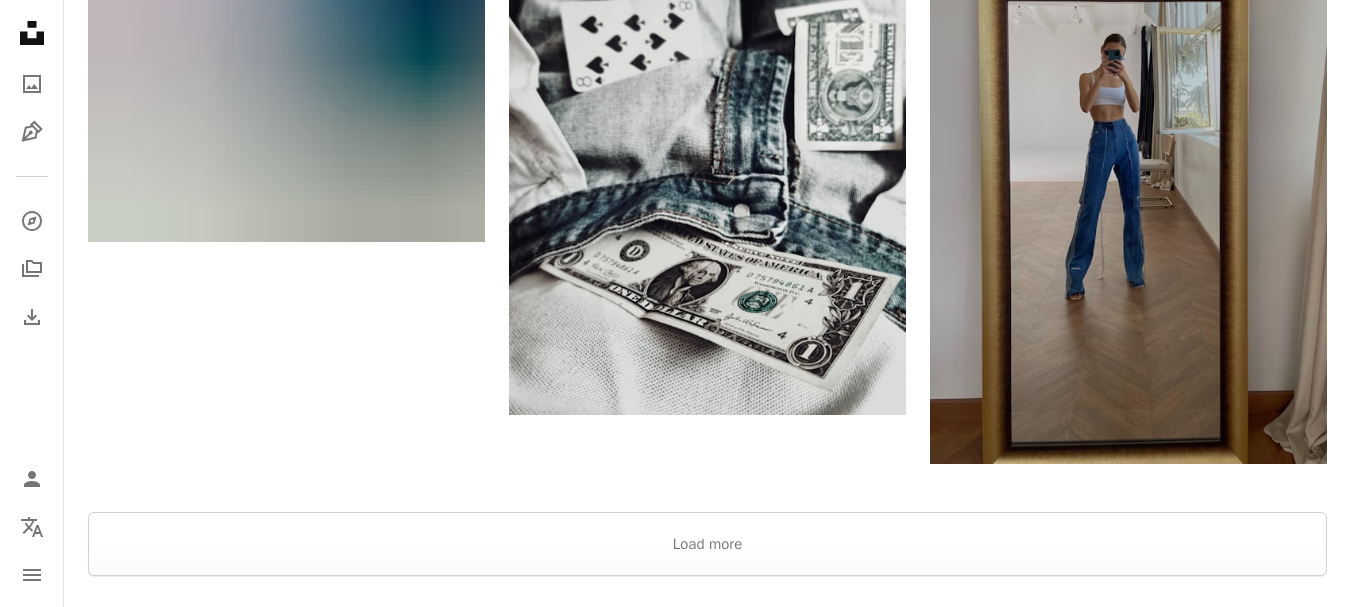 scroll, scrollTop: 3600, scrollLeft: 0, axis: vertical 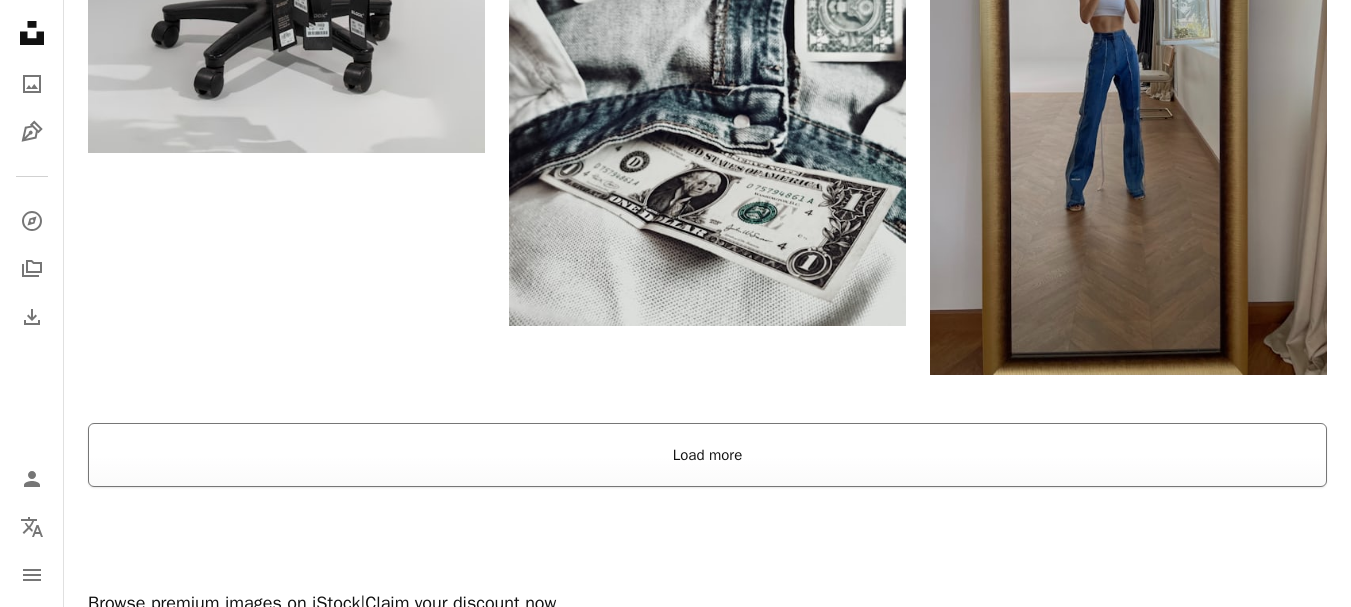 click on "Load more" at bounding box center (707, 455) 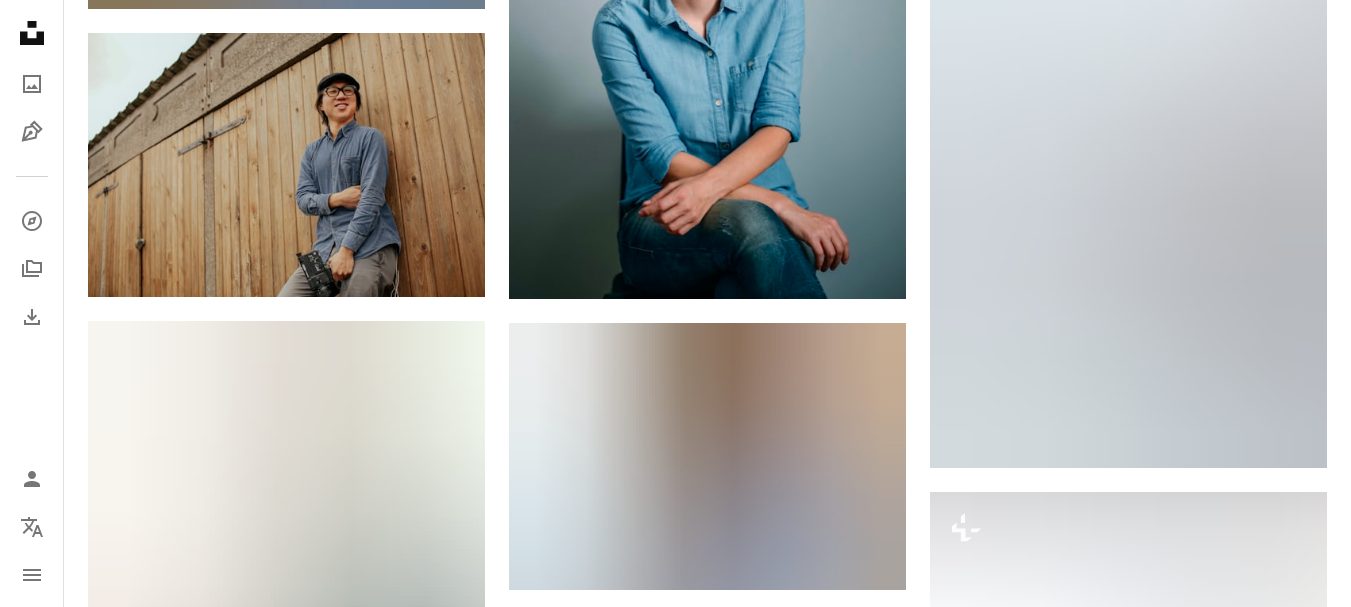 scroll, scrollTop: 15300, scrollLeft: 0, axis: vertical 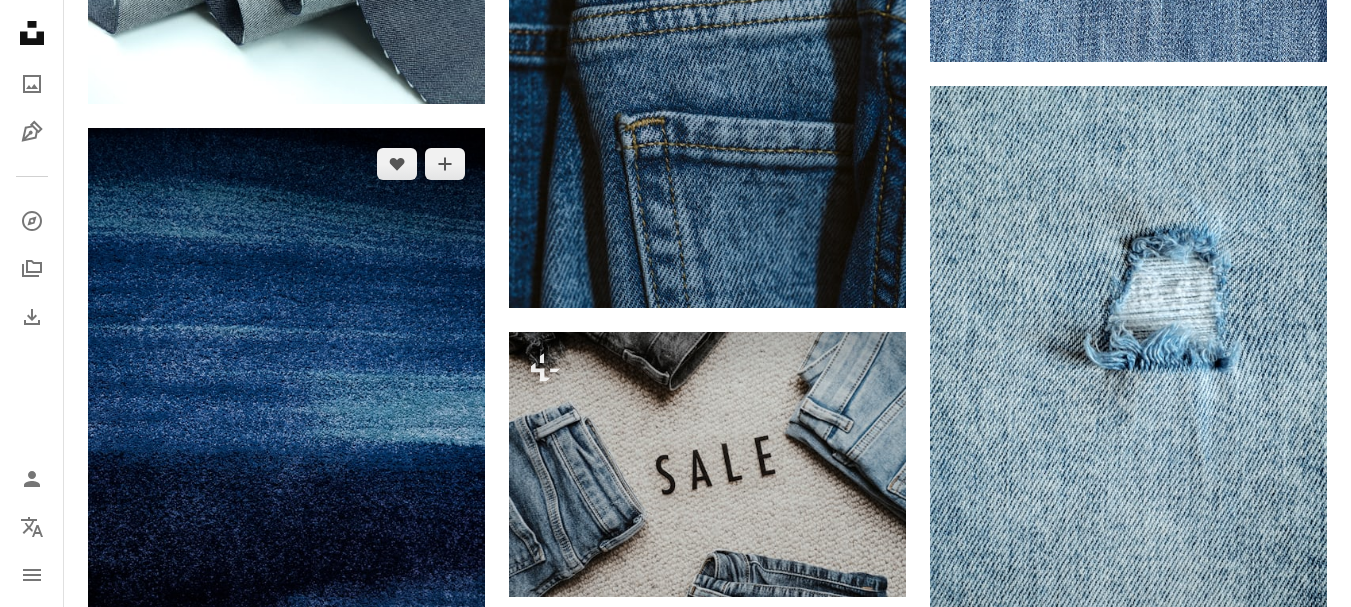 click at bounding box center [286, 426] 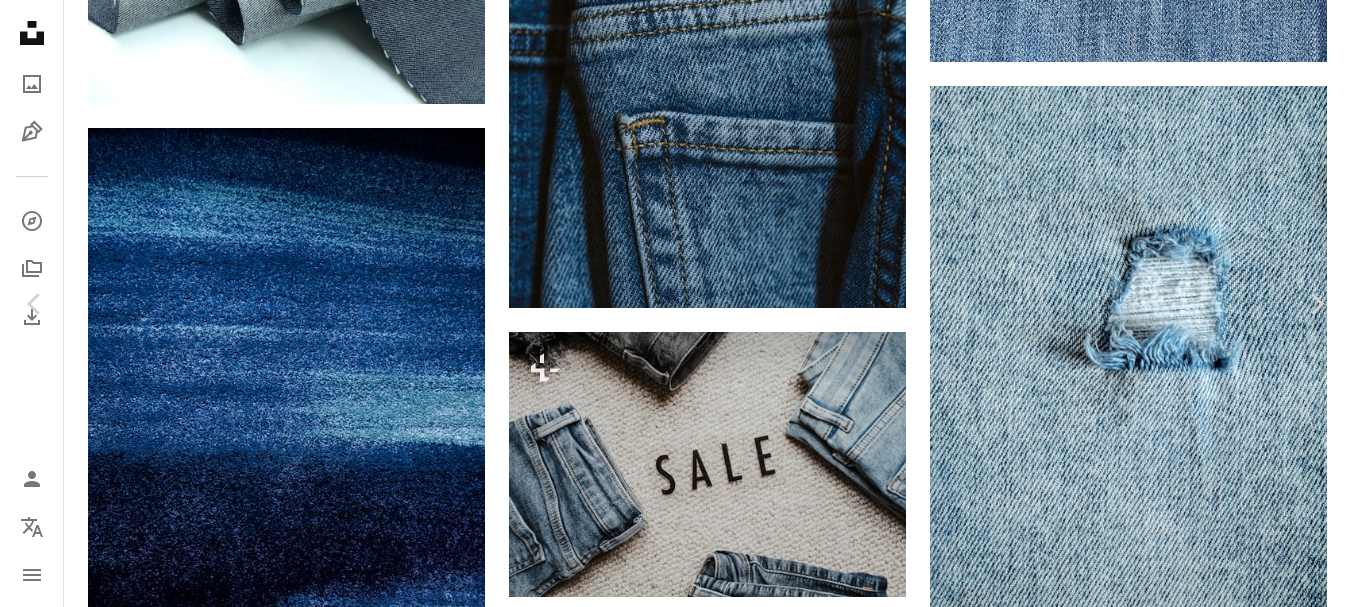click on "Chevron down" 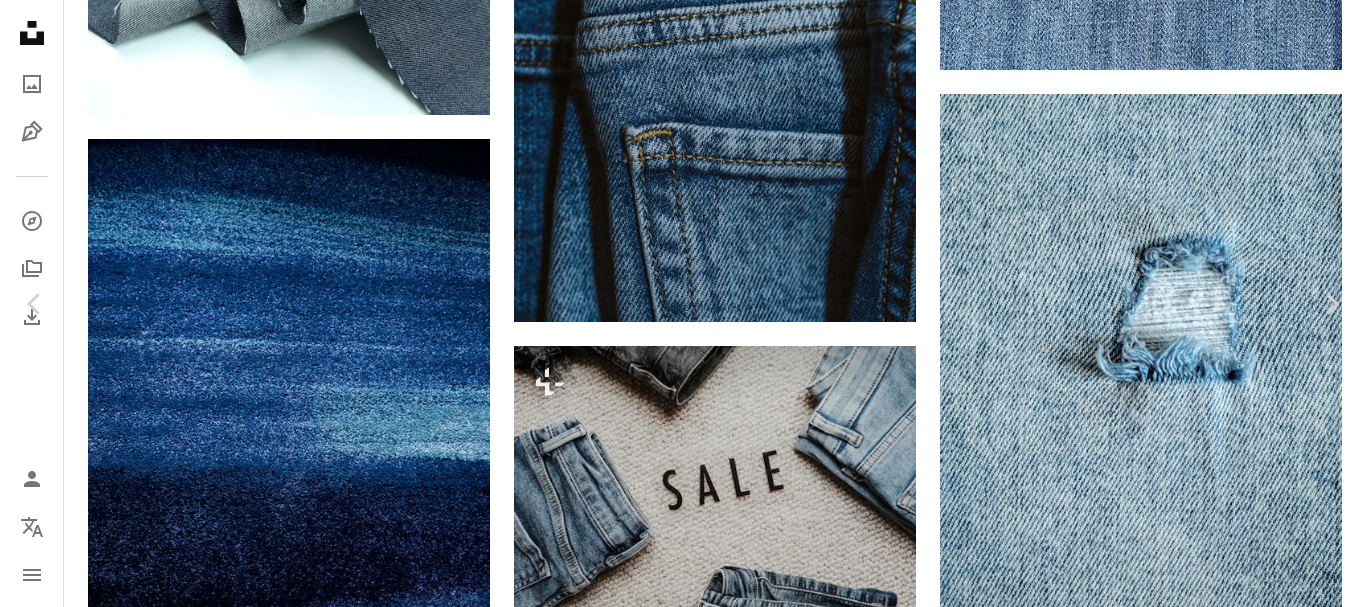 click on "( 4000 x 6000 )" at bounding box center (1184, 20671) 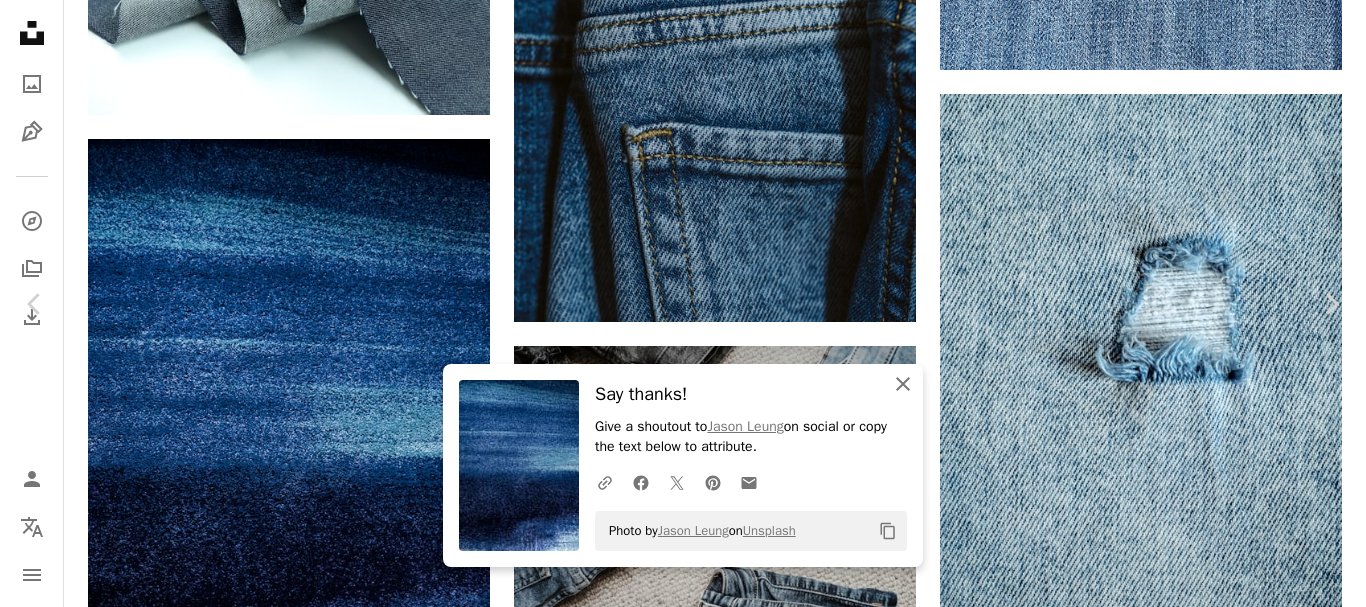 click 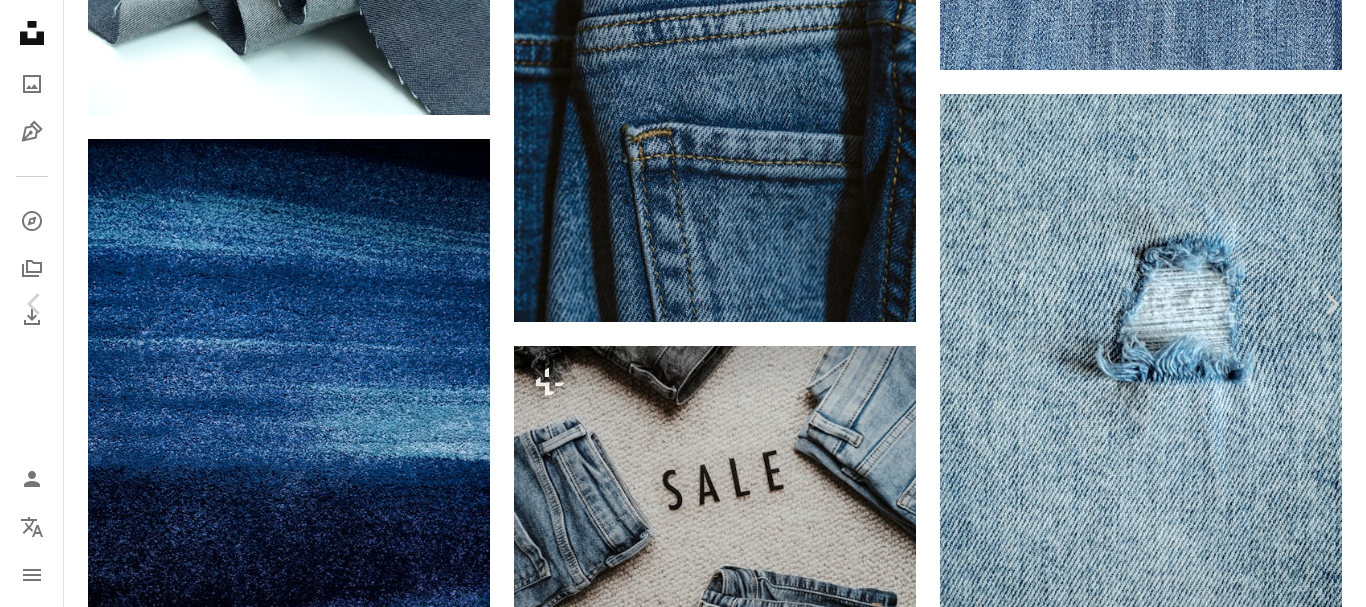 scroll, scrollTop: 6664, scrollLeft: 0, axis: vertical 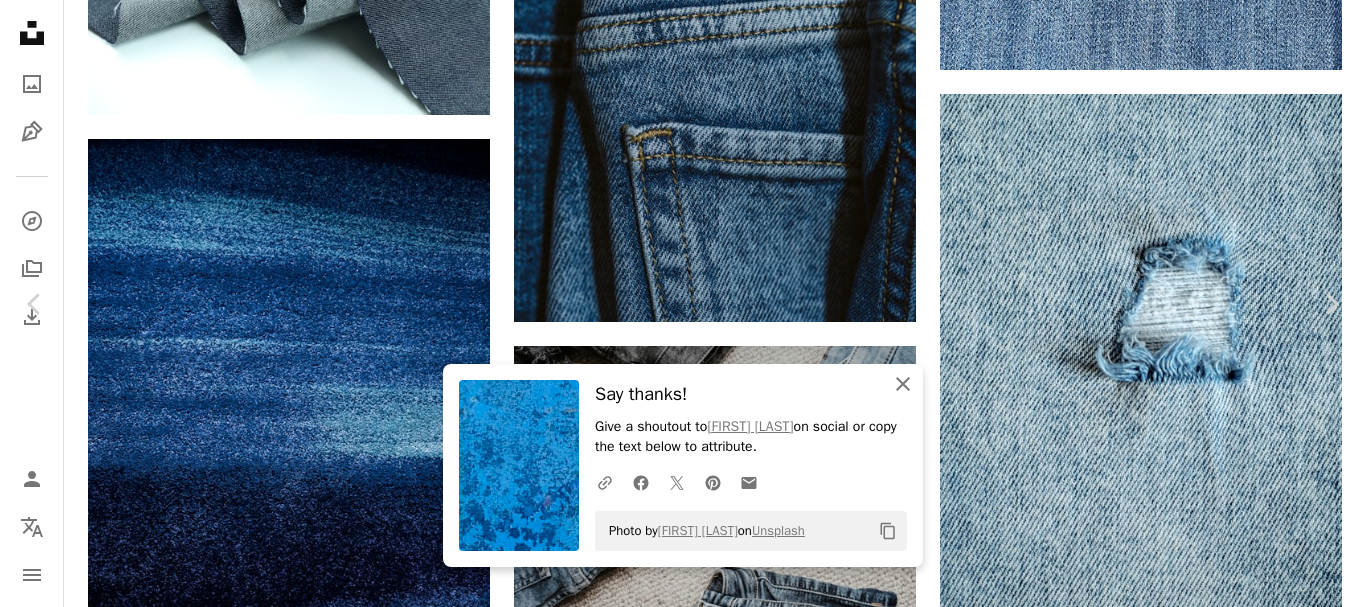 click on "An X shape" 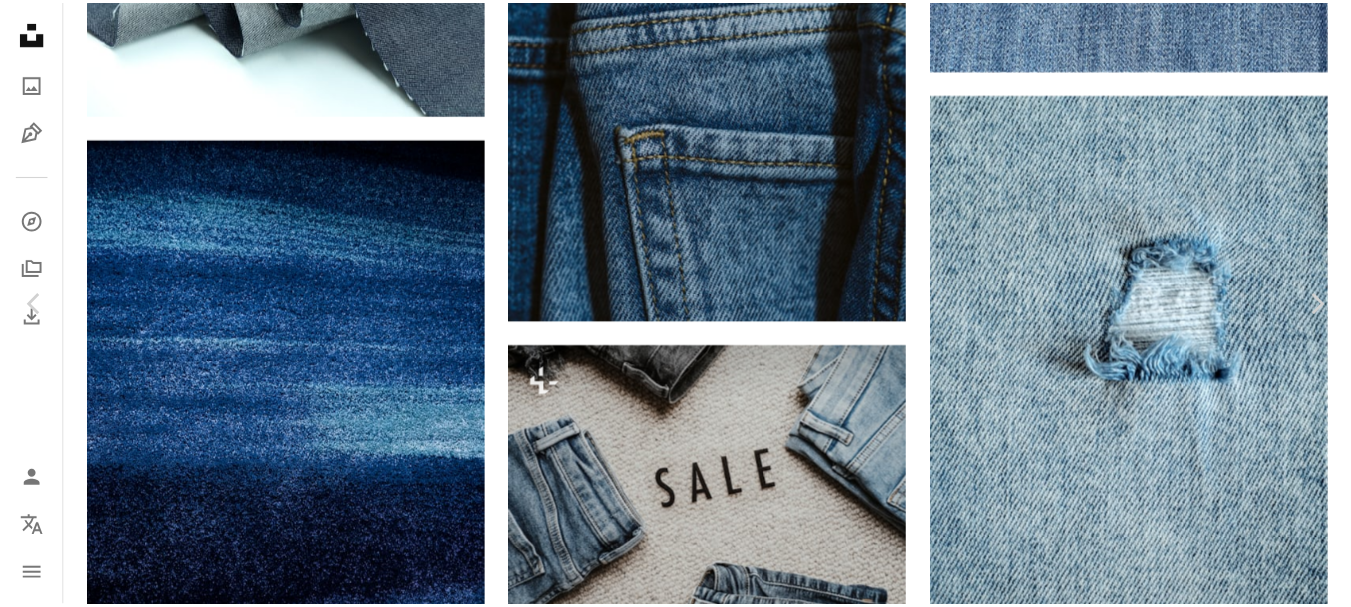 scroll, scrollTop: 400, scrollLeft: 0, axis: vertical 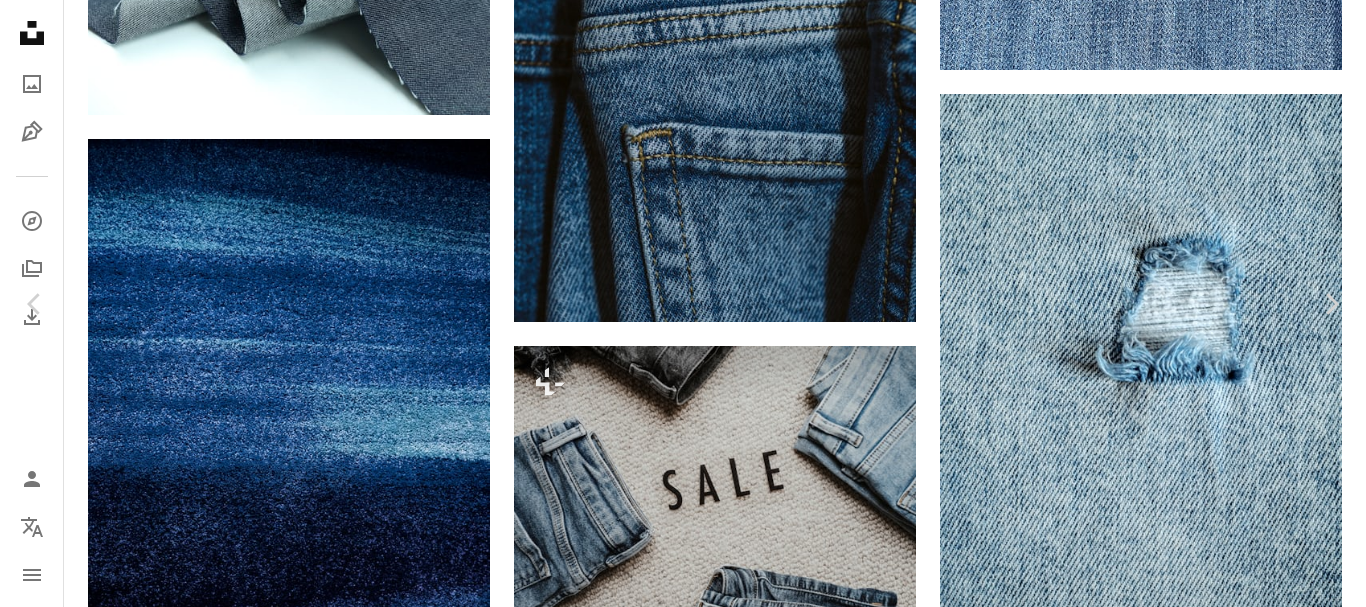 click on "An X shape" at bounding box center [20, 20] 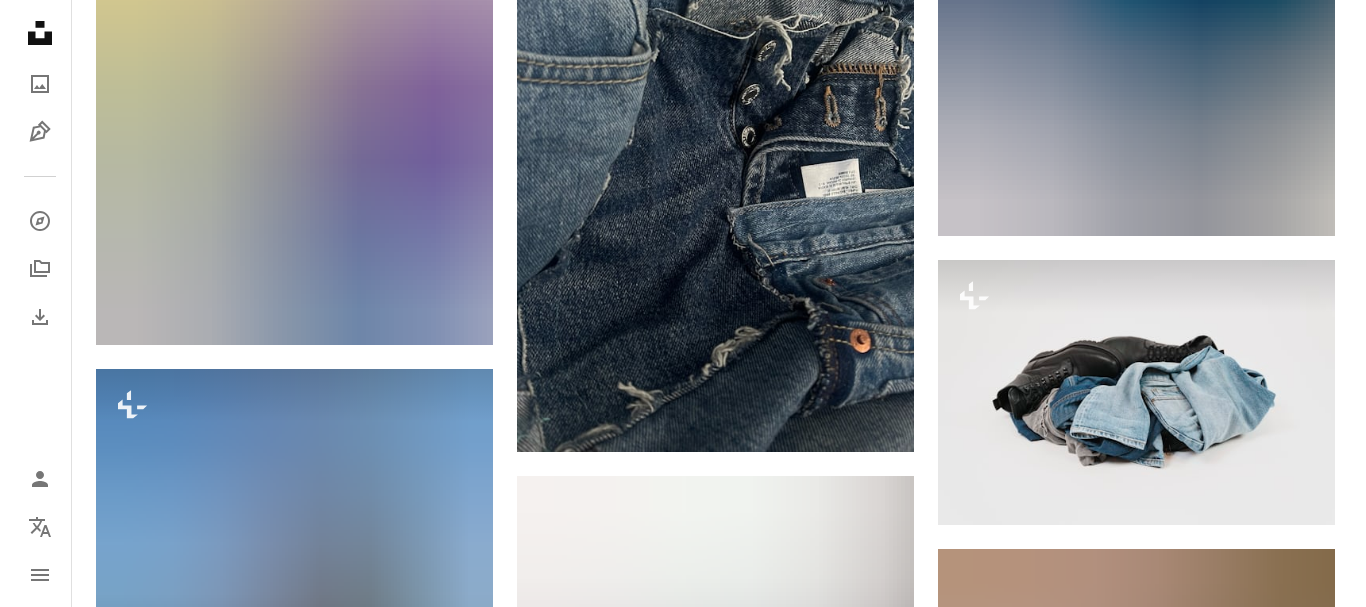 scroll, scrollTop: 4700, scrollLeft: 0, axis: vertical 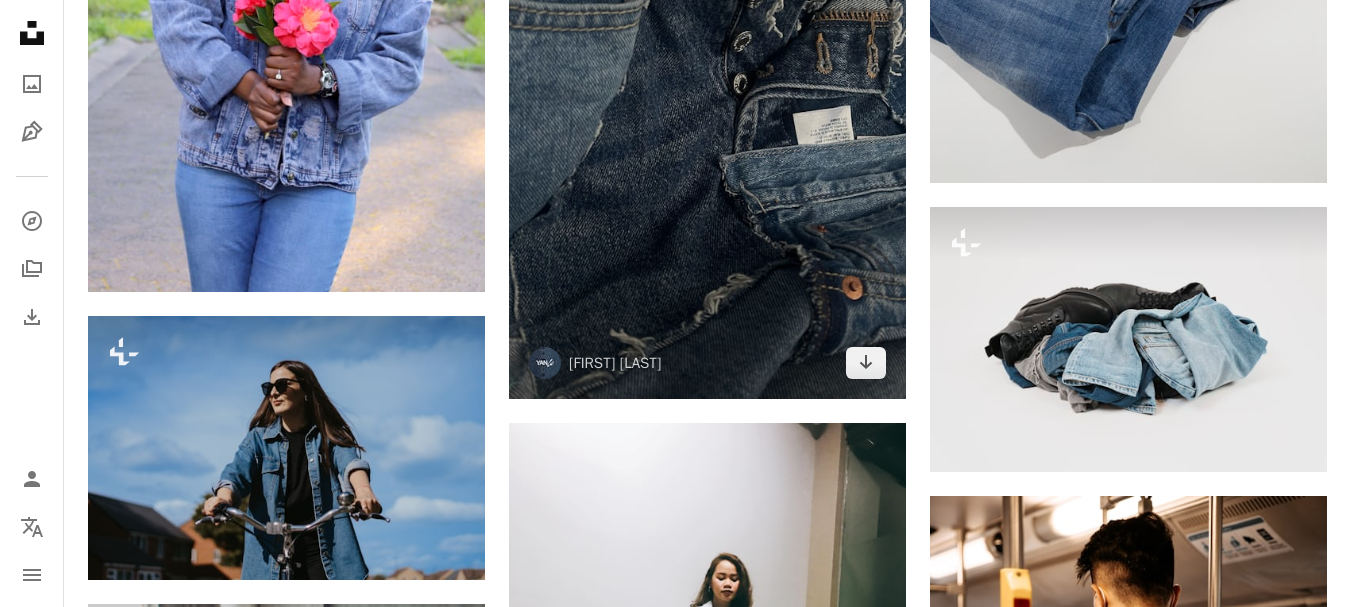 click at bounding box center (707, 135) 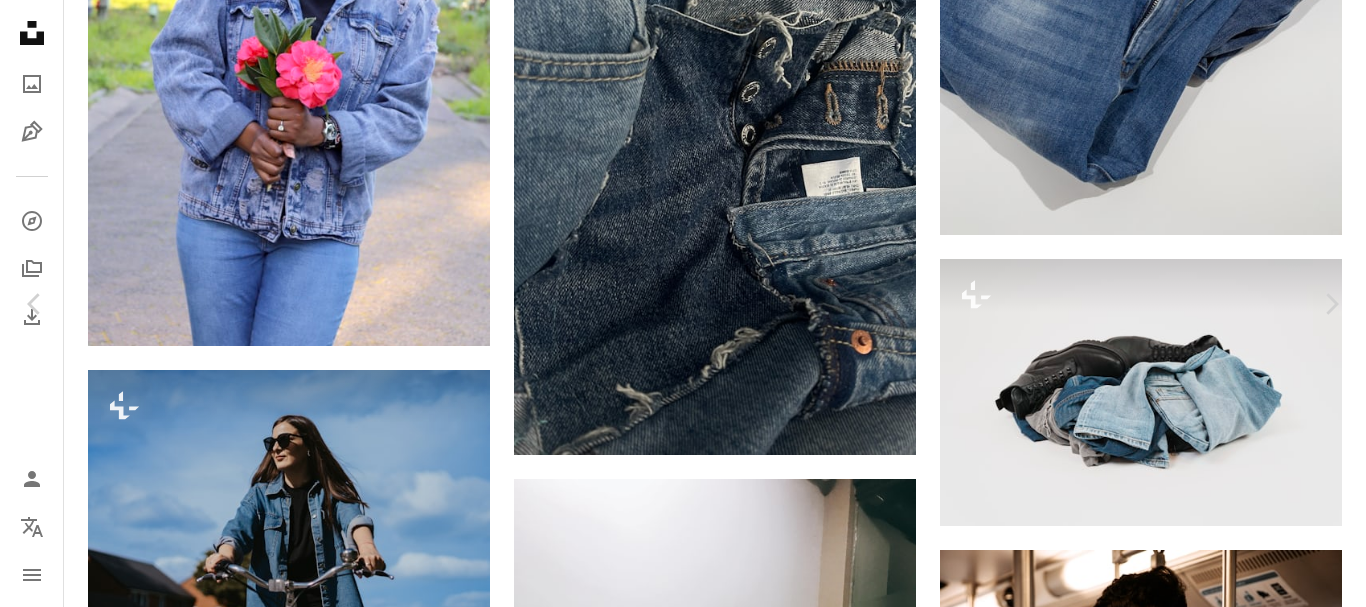 scroll, scrollTop: 3500, scrollLeft: 0, axis: vertical 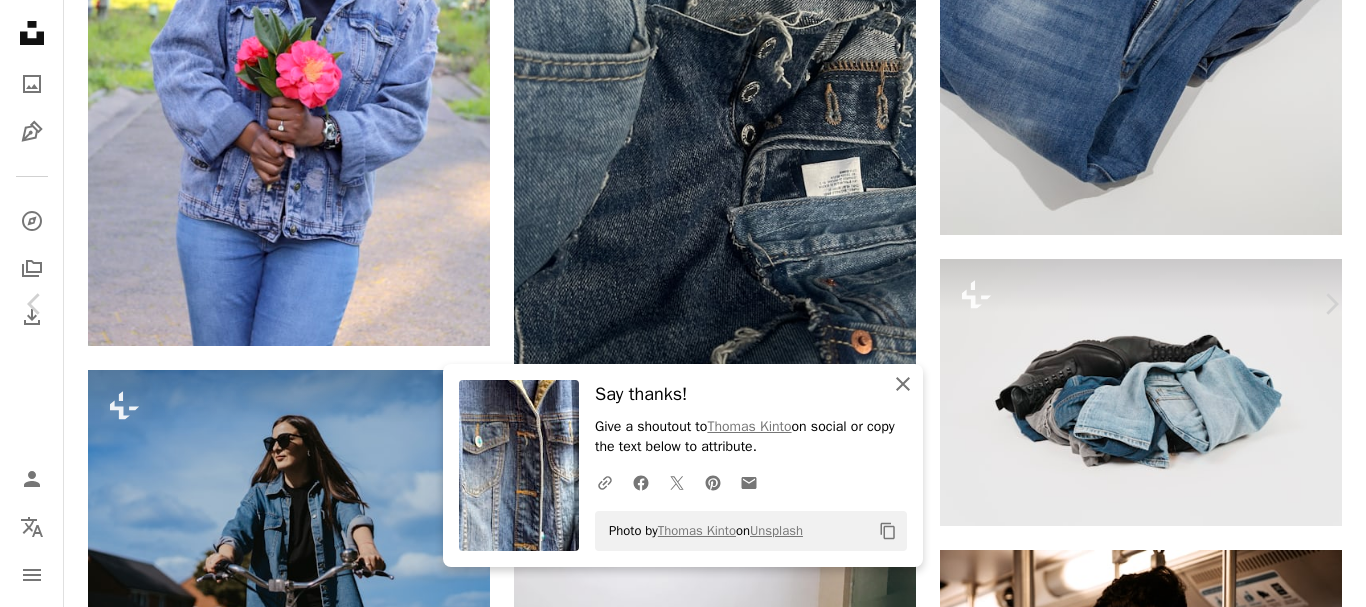 click 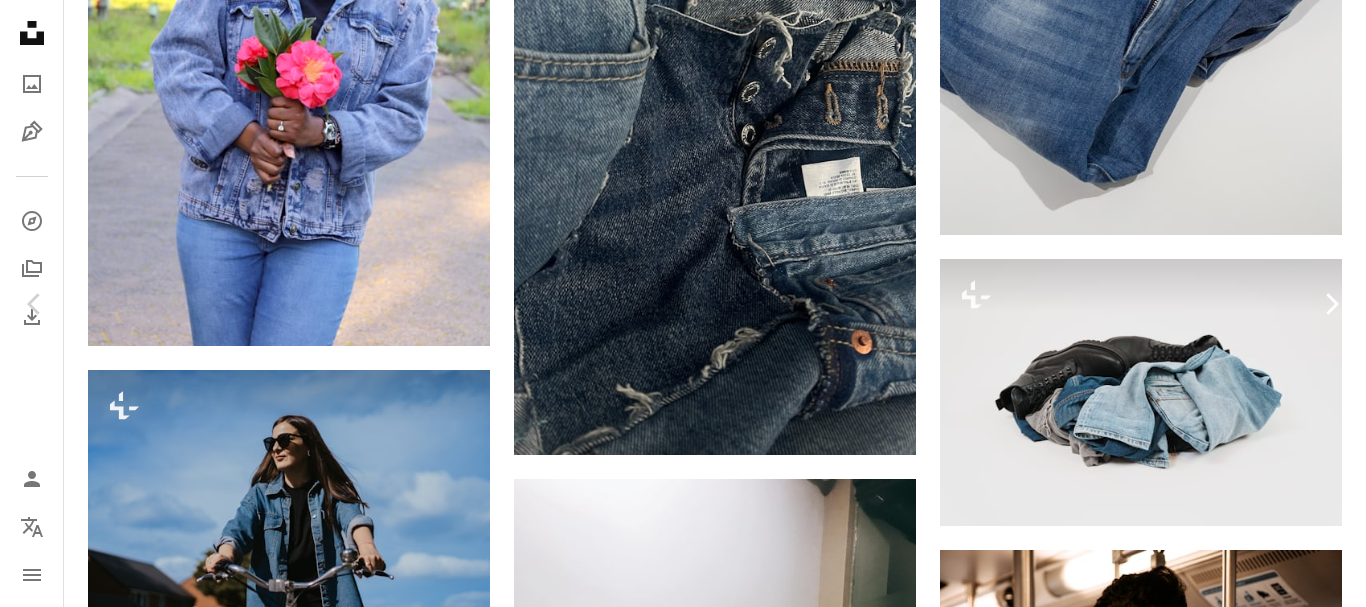 scroll, scrollTop: 3800, scrollLeft: 0, axis: vertical 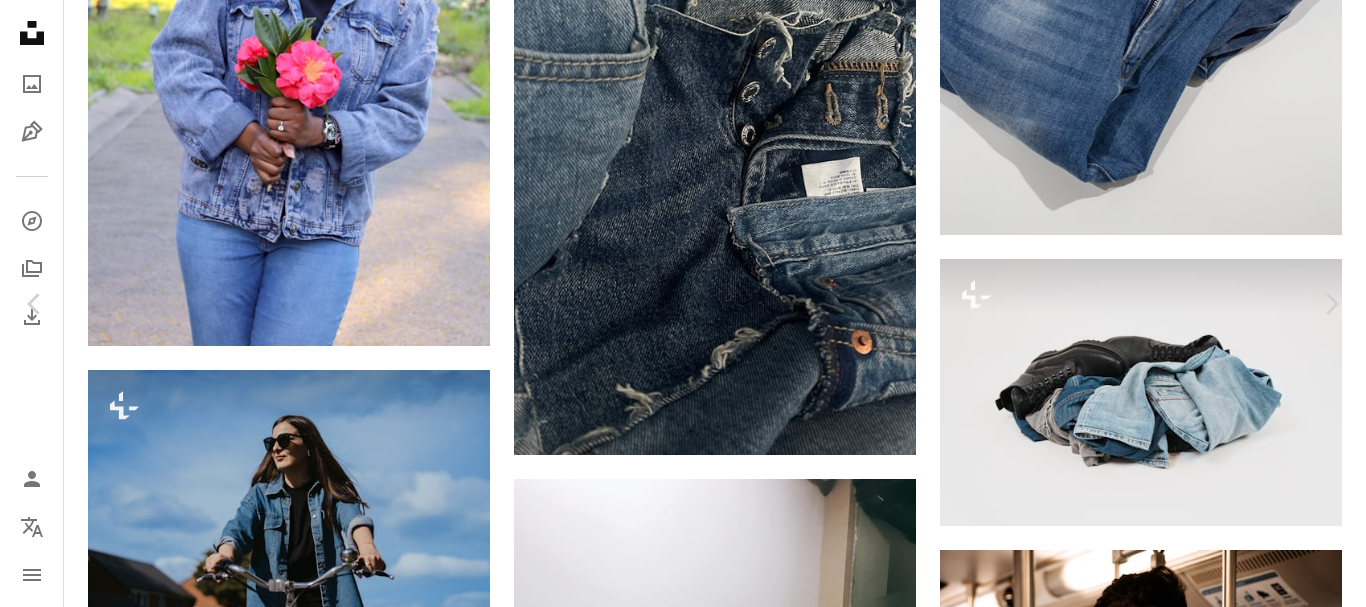click at bounding box center [1071, 17327] 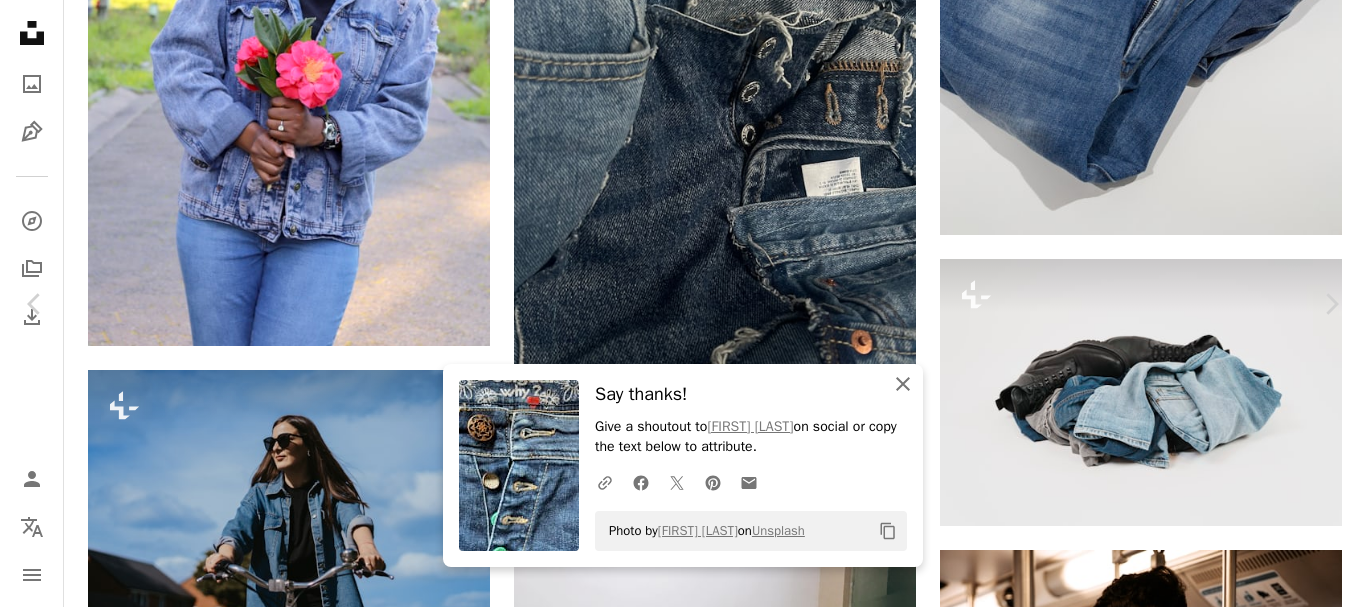 click on "An X shape" 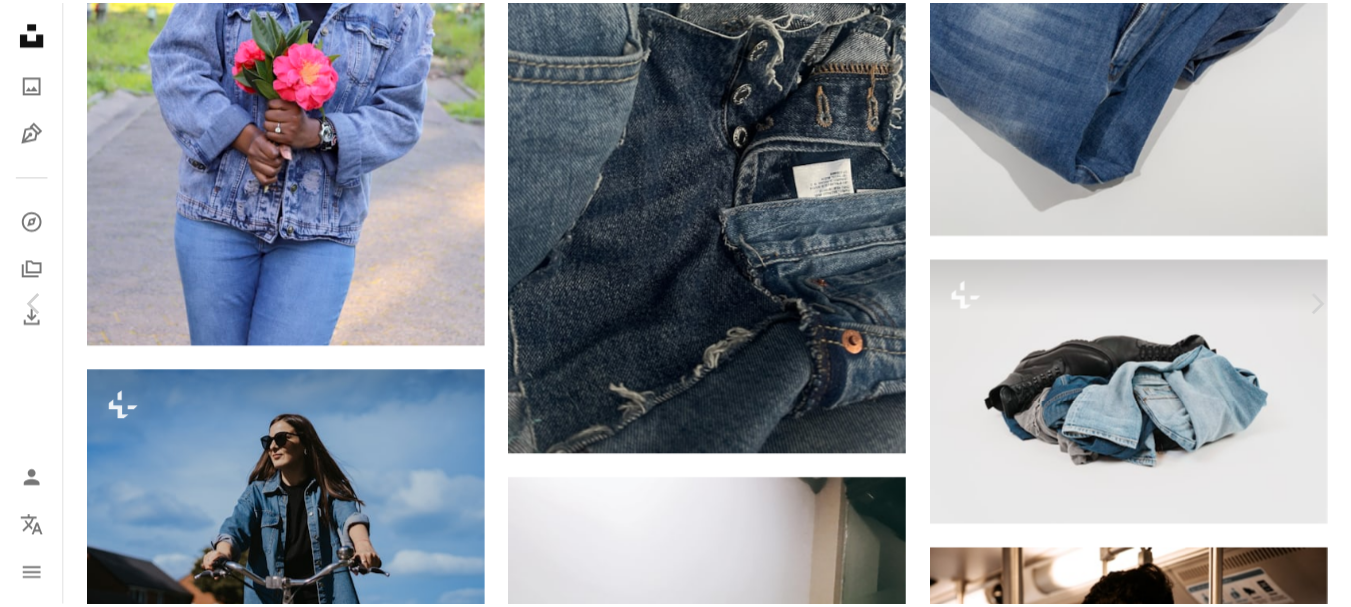 scroll, scrollTop: 0, scrollLeft: 0, axis: both 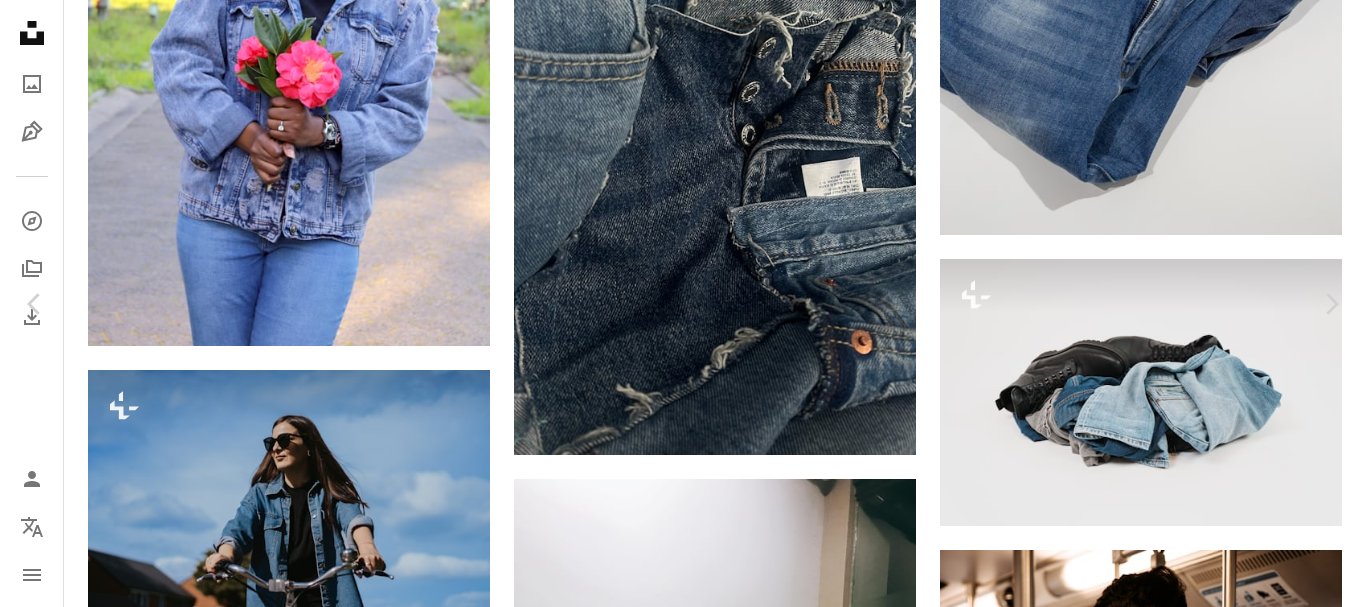 click on "An X shape Chevron left Chevron right [FIRST] [LAST] Available for hire A checkmark inside of a circle A heart A plus sign Download free Chevron down Zoom in Views 36,412 Downloads 356 A forward-right arrow Share Info icon Info More Actions Desigual - a Spanish clothing brand that specializes in the production of men's, women's, and children's clothing lines. The brand's collection also includes accessories, perfumes, and a beauty line. The splendor of colors, the Spanish fiesta, the endless holiday, and the tender sea are reflected in Desigual outfits. This brand is for cheerful, extraordinary individuals who are used to giving positivity and living life to the fullest. Read more A map marker [CITY], [COUNTRY] Calendar outlined Published on [MONTH] [DAY], [YEAR] Camera Apple, iPhone 13 Safety Free to use under the Unsplash License jeans fashion woman clothing apparel [CITY] denim pants [COUNTRY] Free images Browse premium related images on iStock | Save 20% with code UNSPLASH20 View more on iStock ↗ A heart For" at bounding box center (683, 17332) 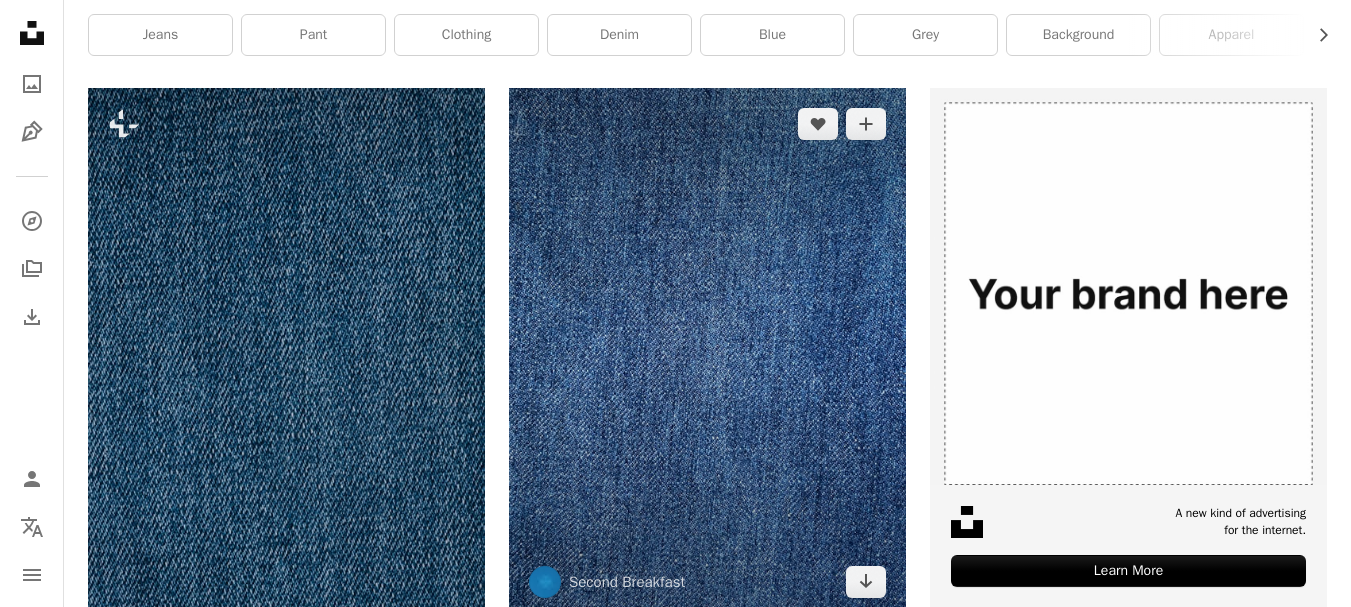 scroll, scrollTop: 400, scrollLeft: 0, axis: vertical 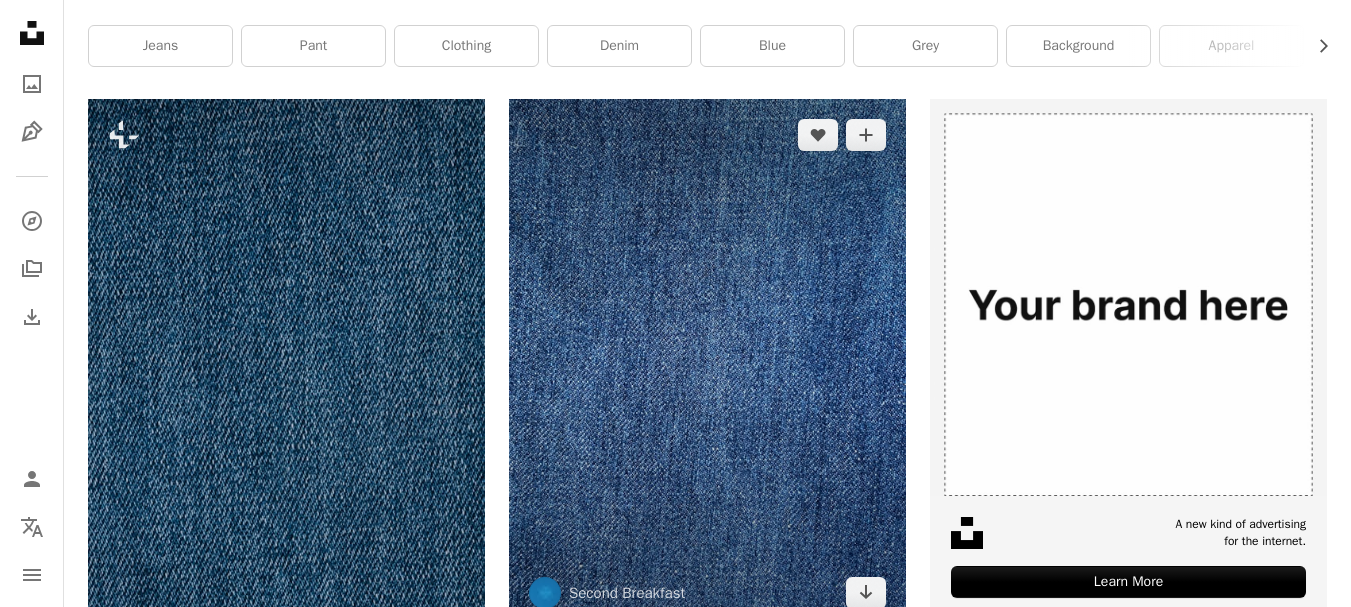 click at bounding box center (707, 364) 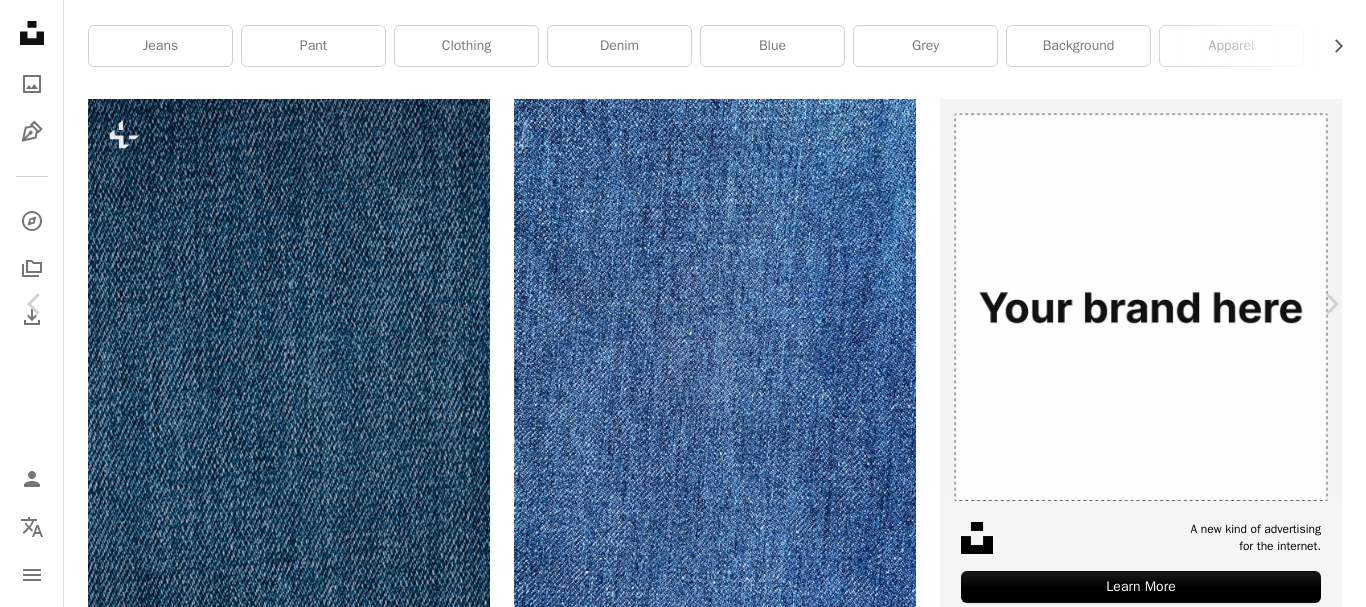 click on "Second Breakfast ambi_one A heart A plus sign Download free Chevron down" at bounding box center [675, 21376] 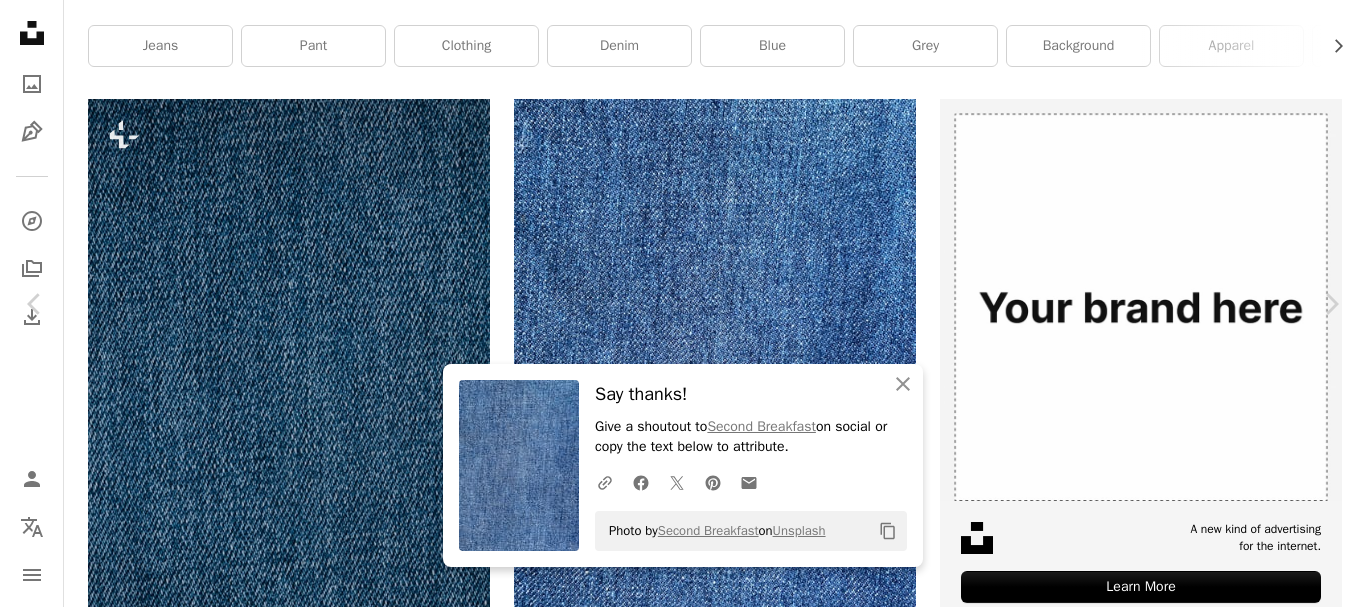 drag, startPoint x: 1287, startPoint y: 39, endPoint x: 1296, endPoint y: 0, distance: 40.024994 